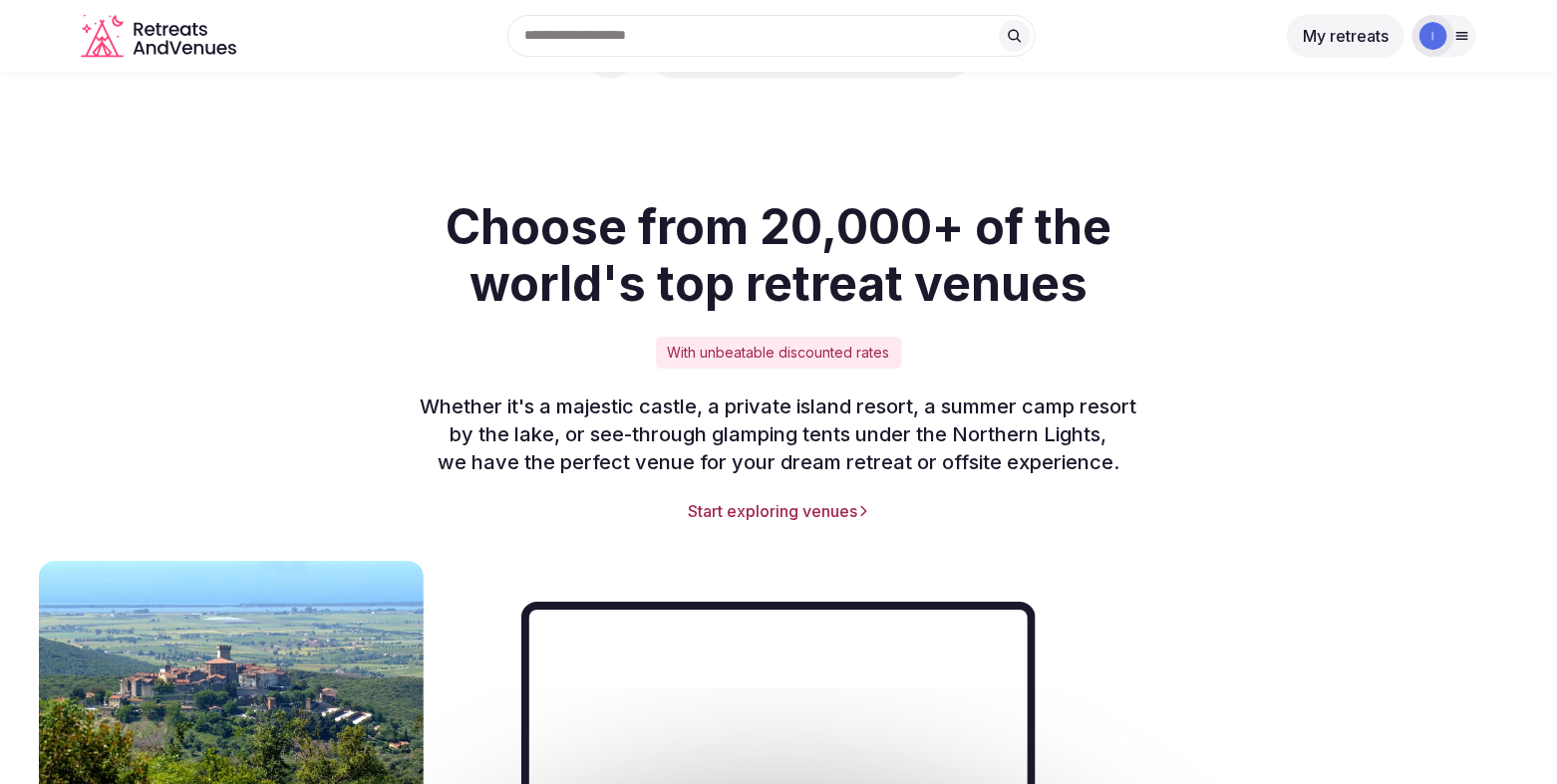 scroll, scrollTop: 2432, scrollLeft: 0, axis: vertical 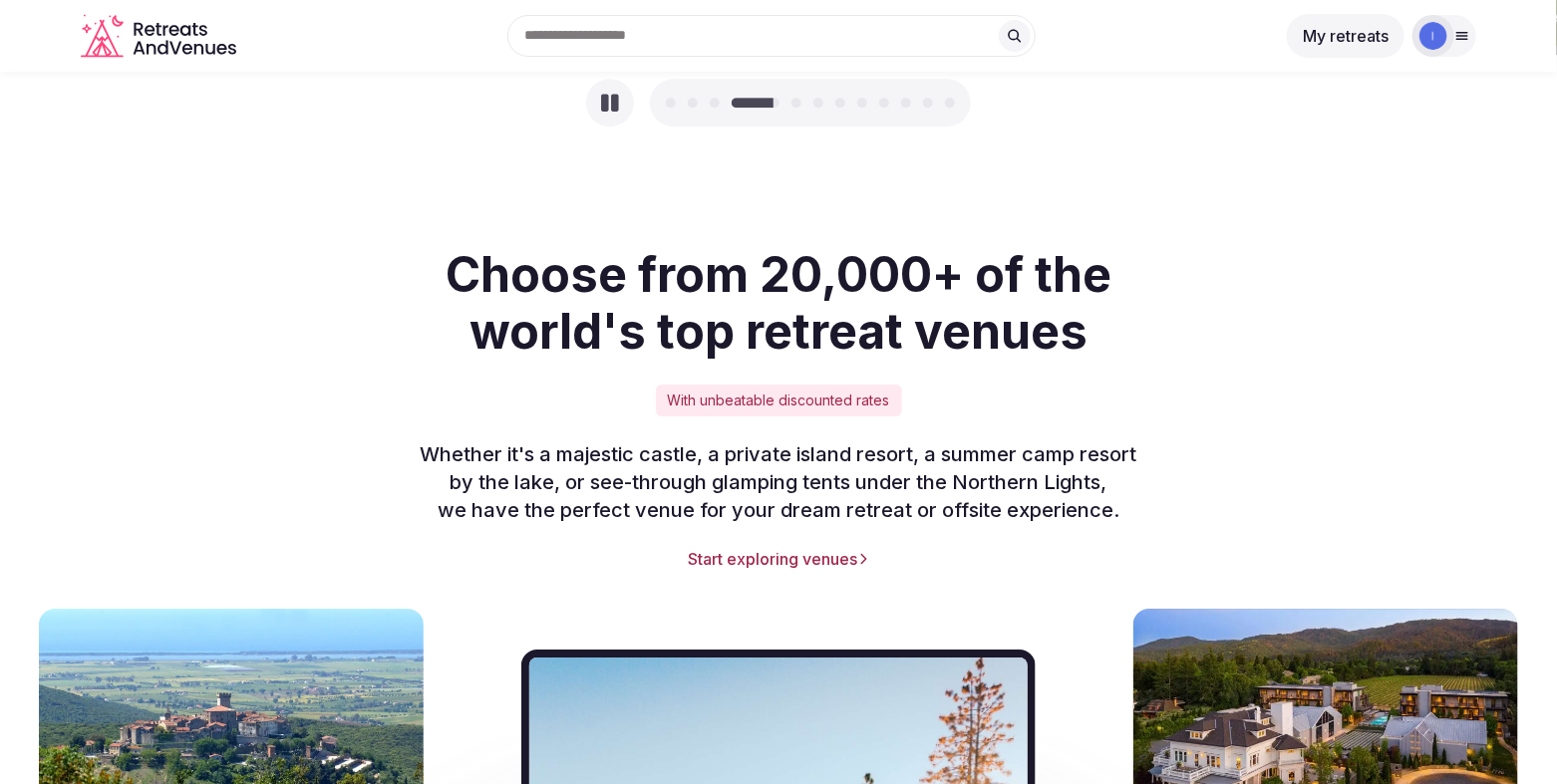 click on "Start exploring venues" at bounding box center (778, 559) 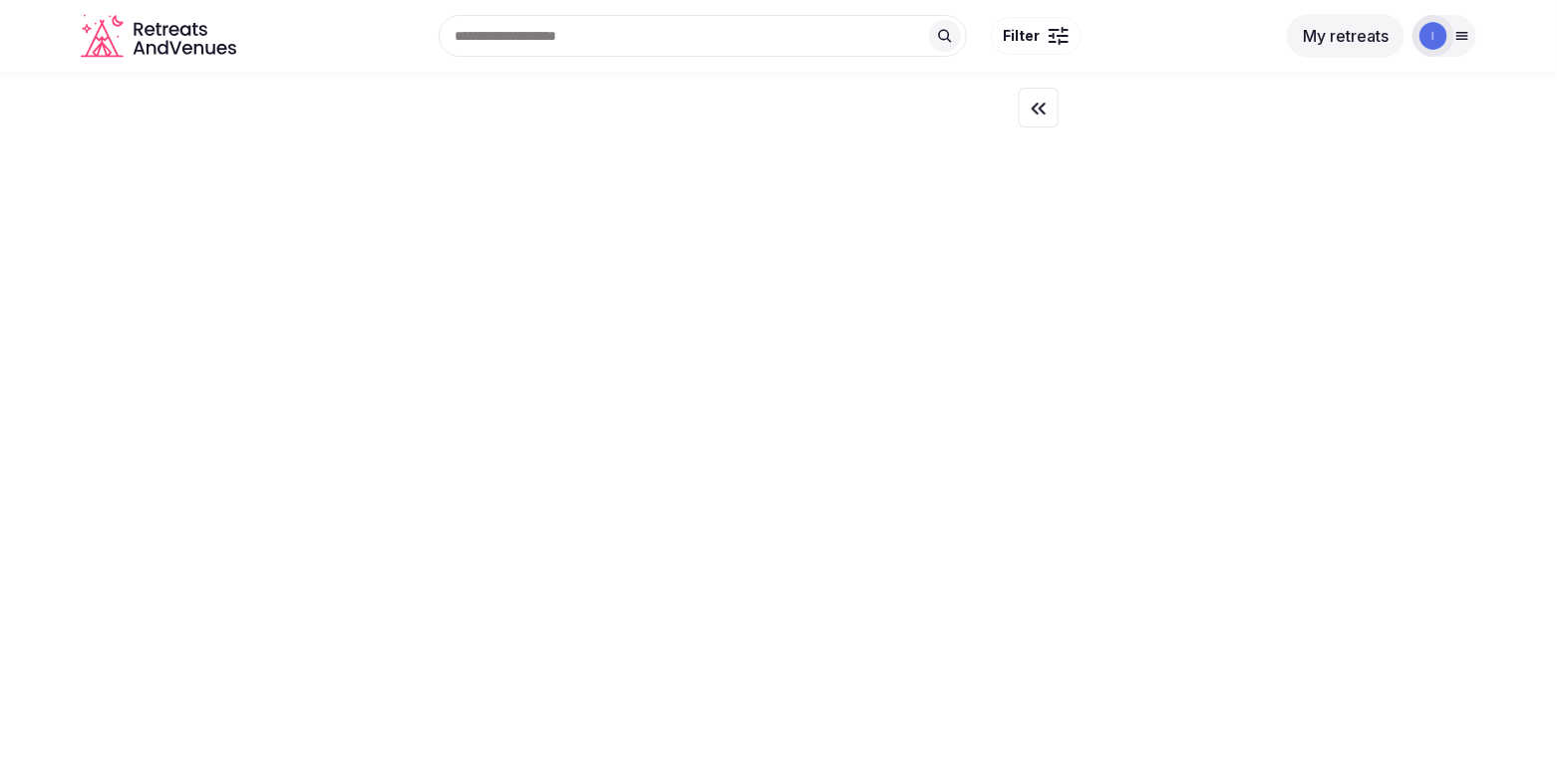 scroll, scrollTop: 0, scrollLeft: 0, axis: both 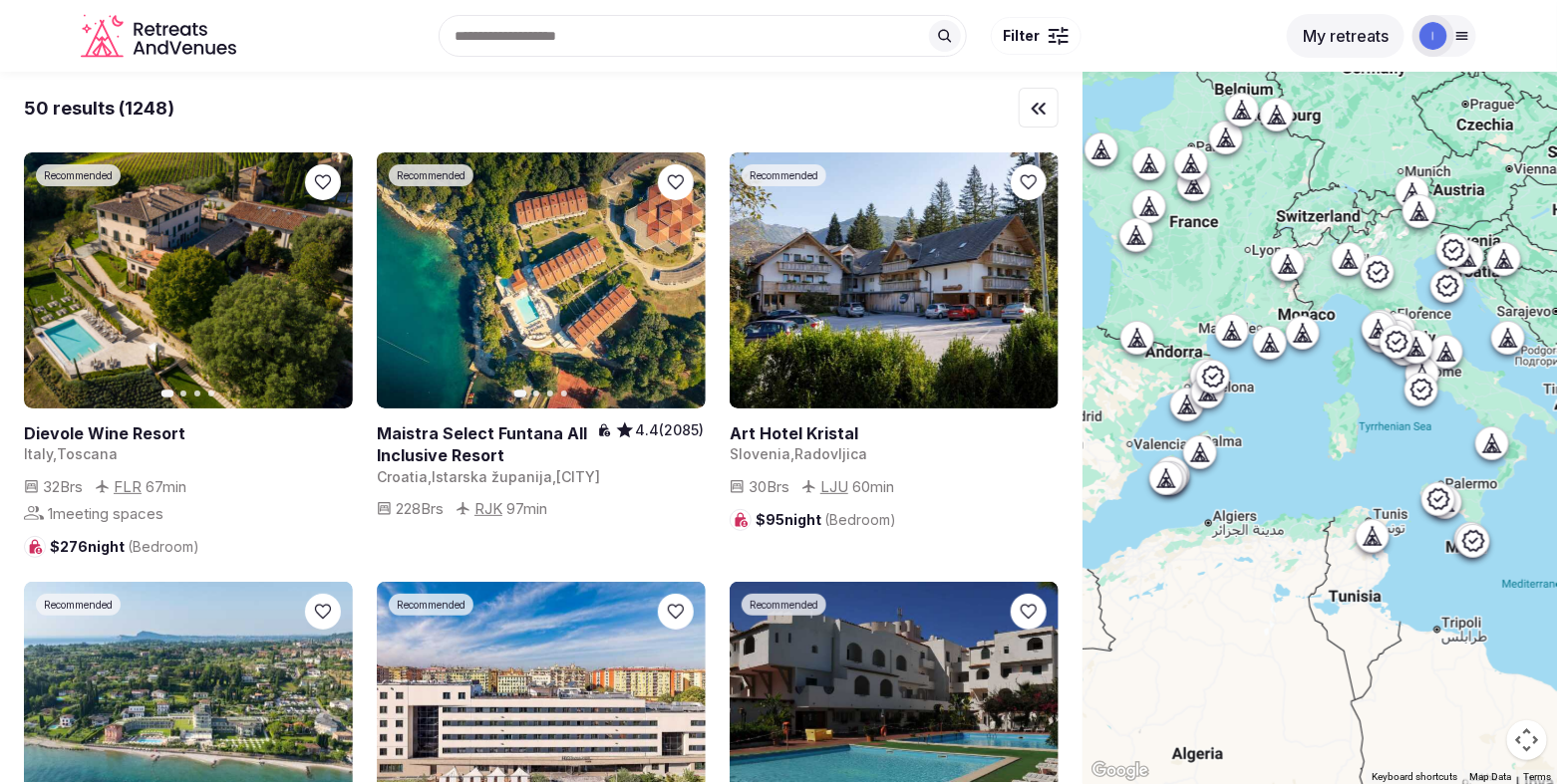 click on "Filter" at bounding box center [1036, 36] 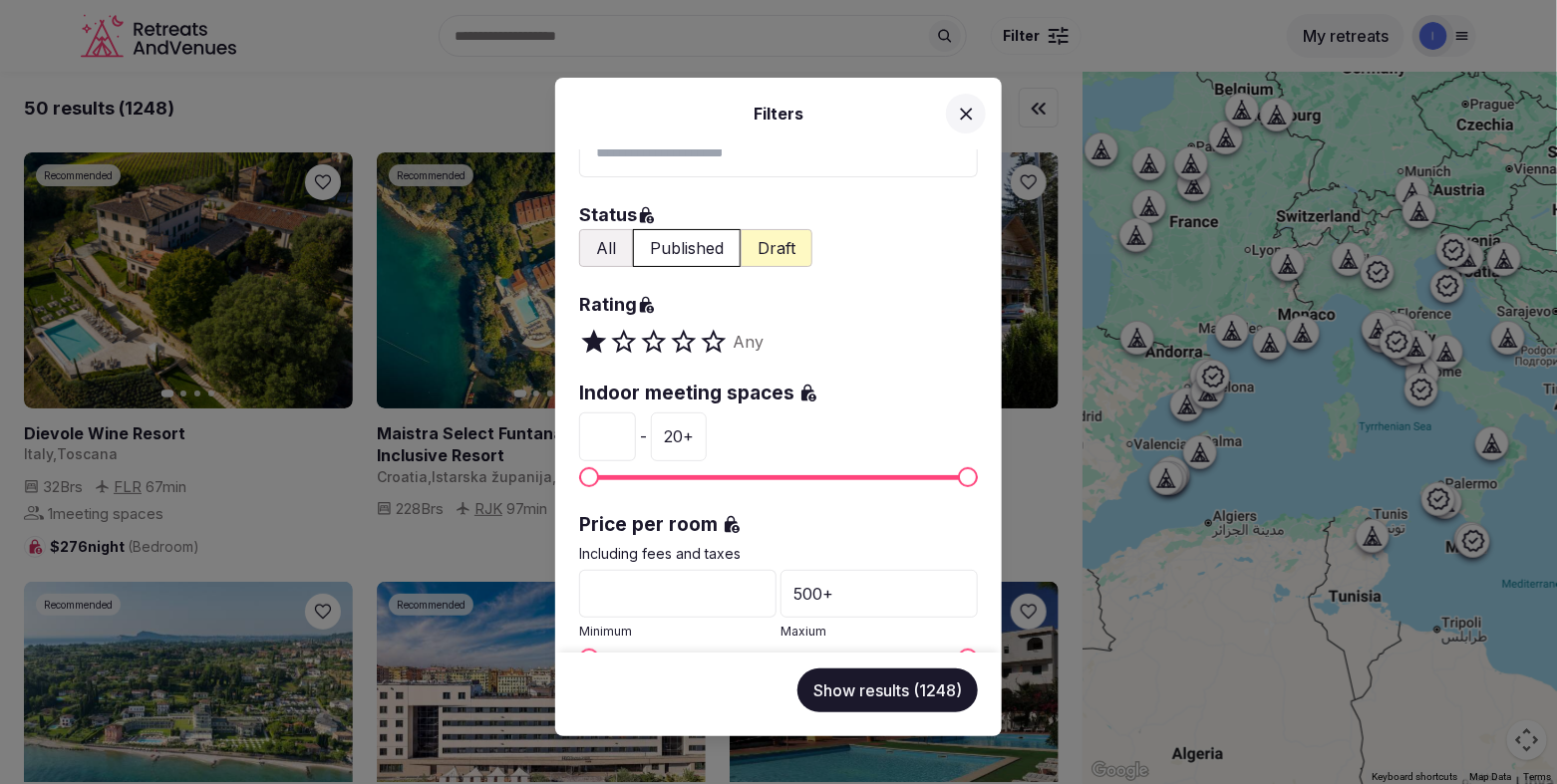 scroll, scrollTop: 160, scrollLeft: 0, axis: vertical 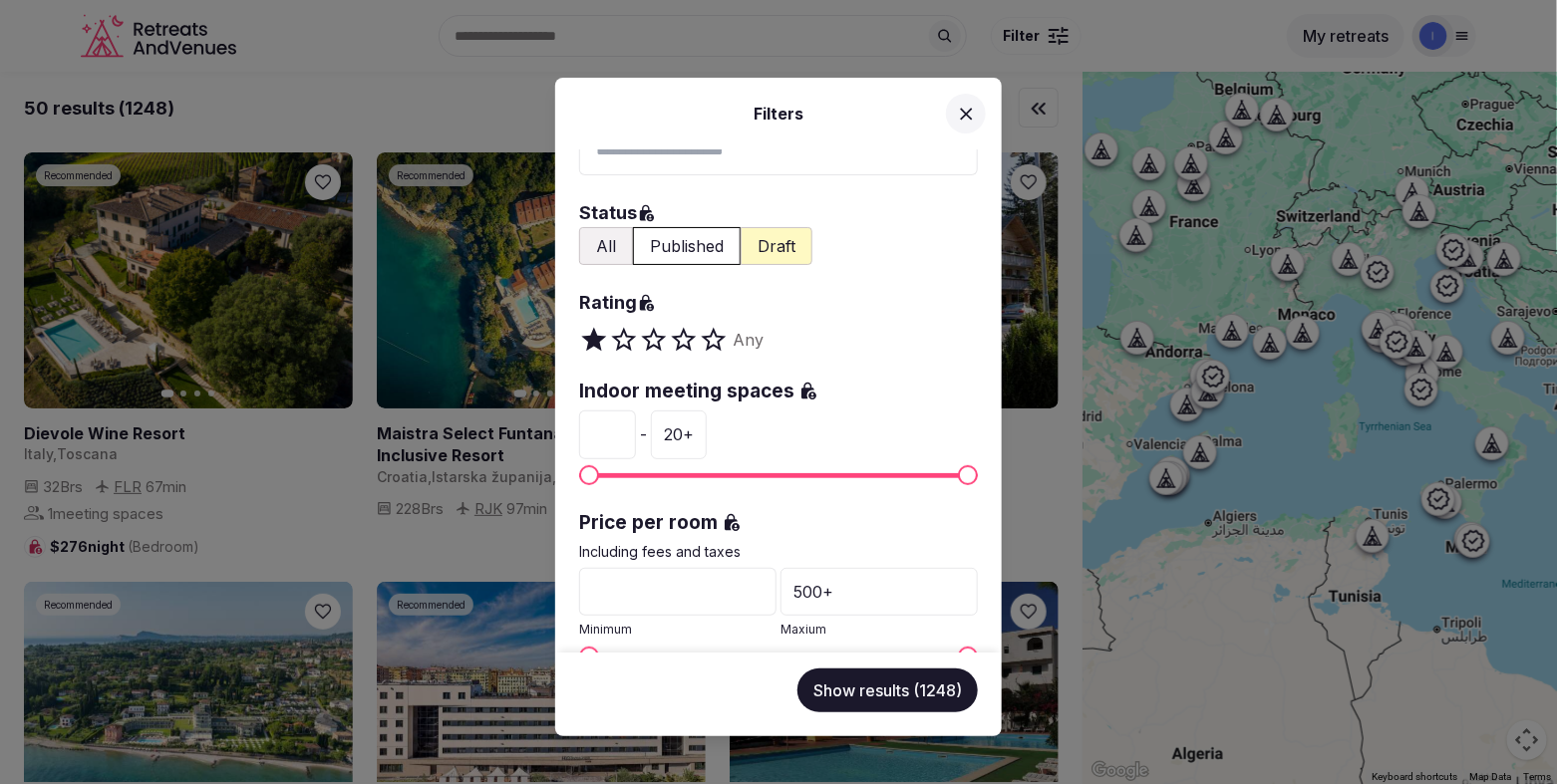 click on "Draft" at bounding box center (777, 246) 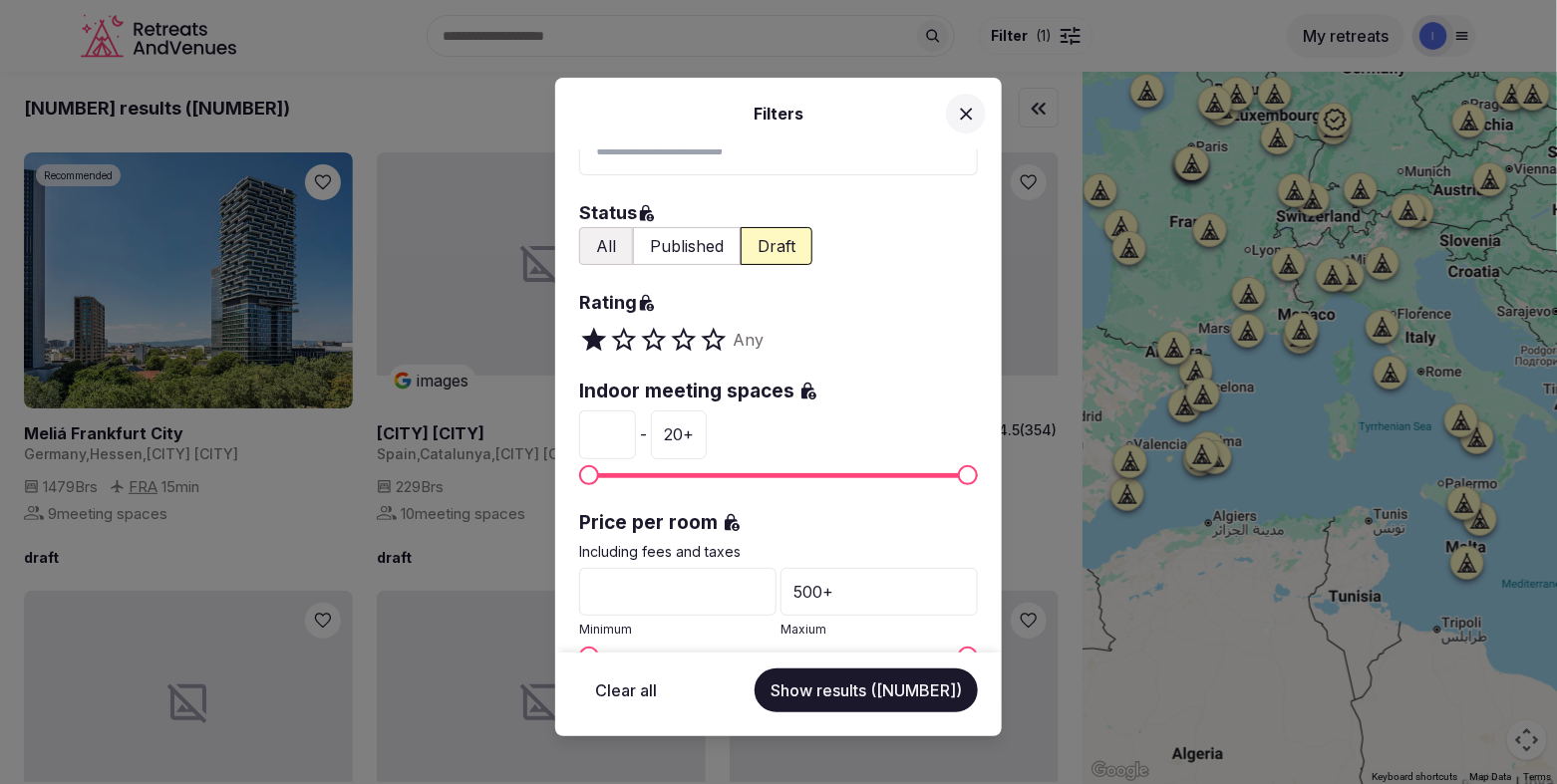 click on "Published" at bounding box center (687, 246) 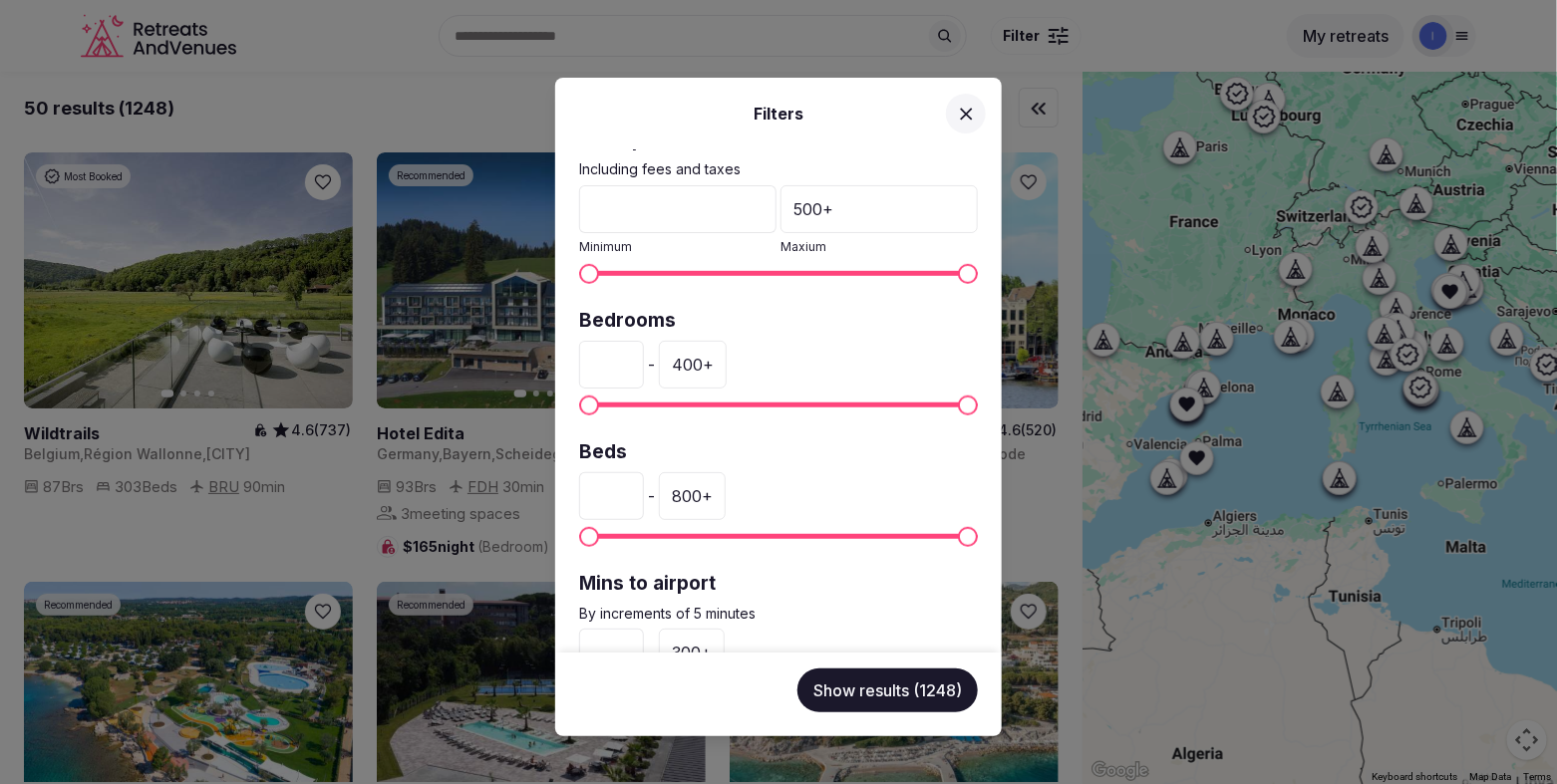 scroll, scrollTop: 622, scrollLeft: 0, axis: vertical 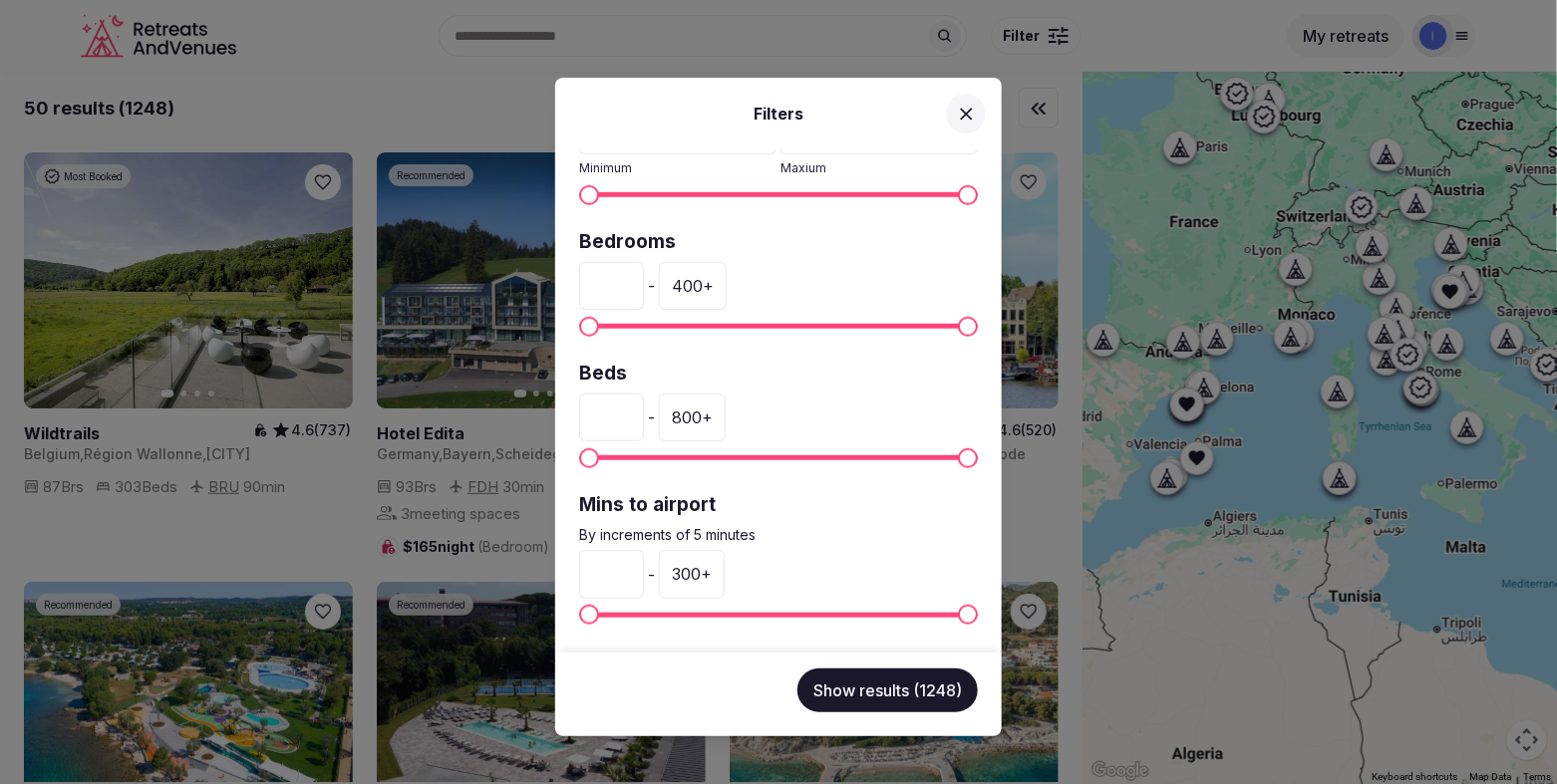 click on "Show results   ([NUMBER])" at bounding box center (887, 690) 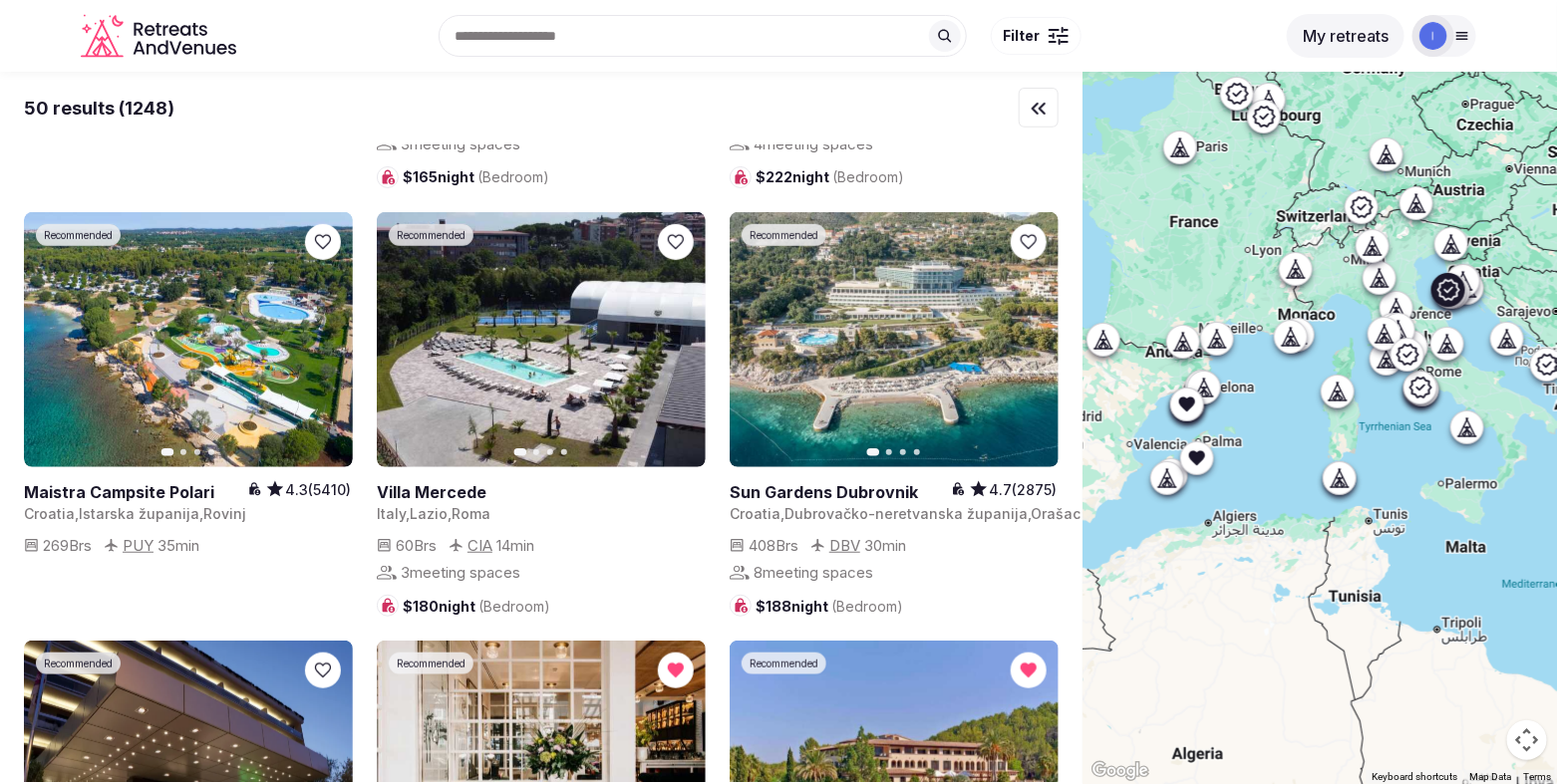 scroll, scrollTop: 0, scrollLeft: 0, axis: both 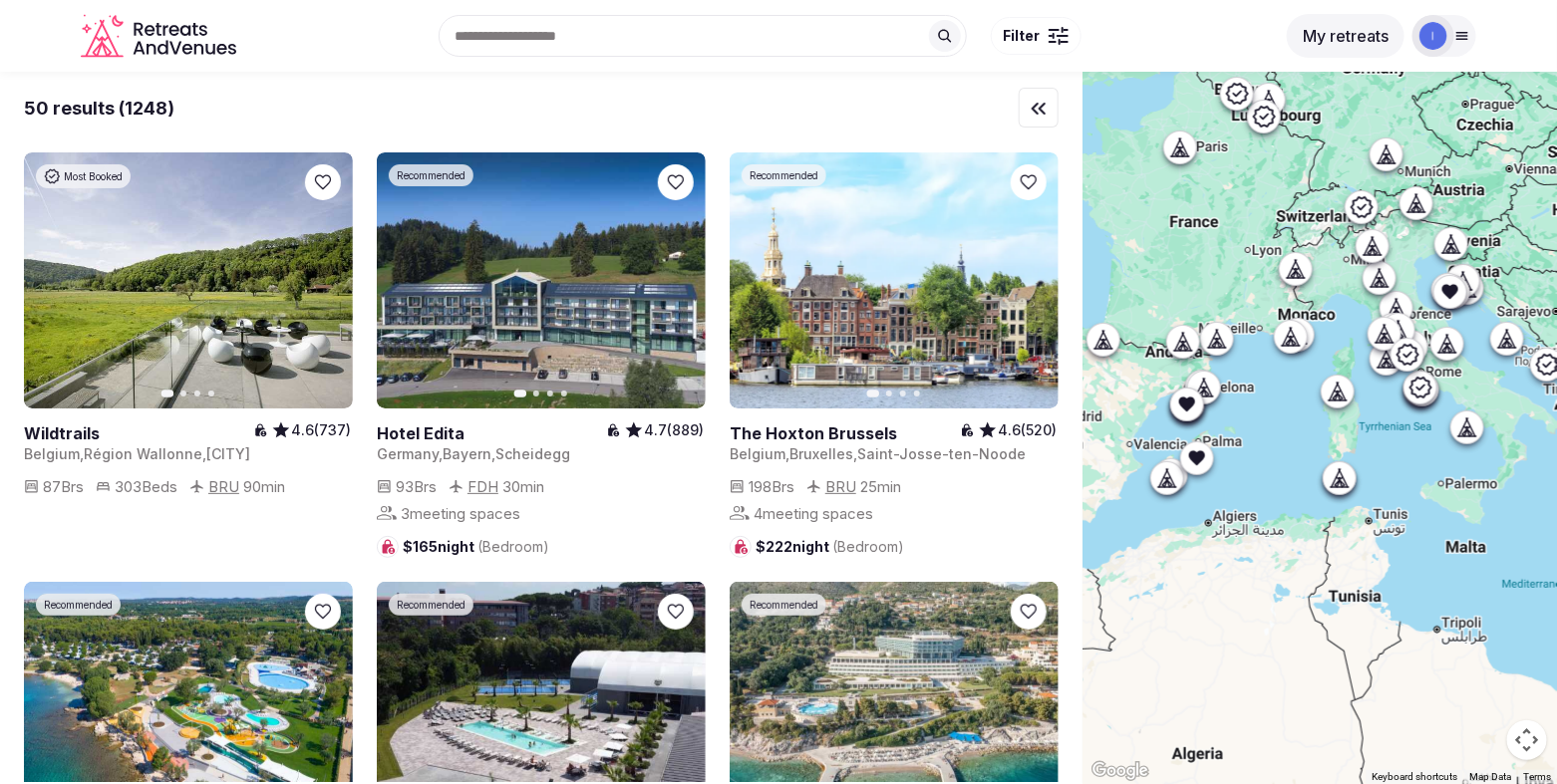 click 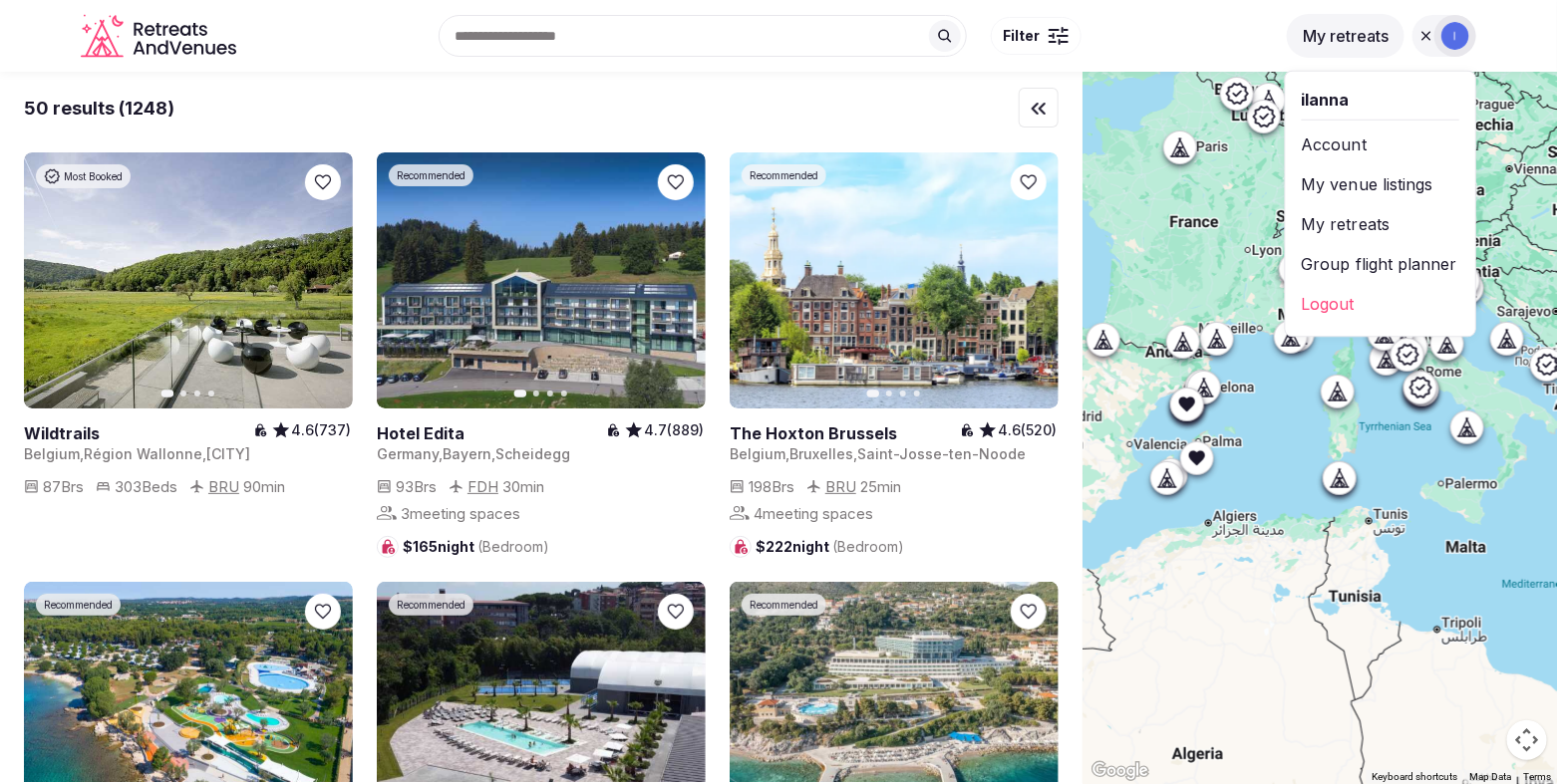 click on "My venue listings" at bounding box center [1381, 184] 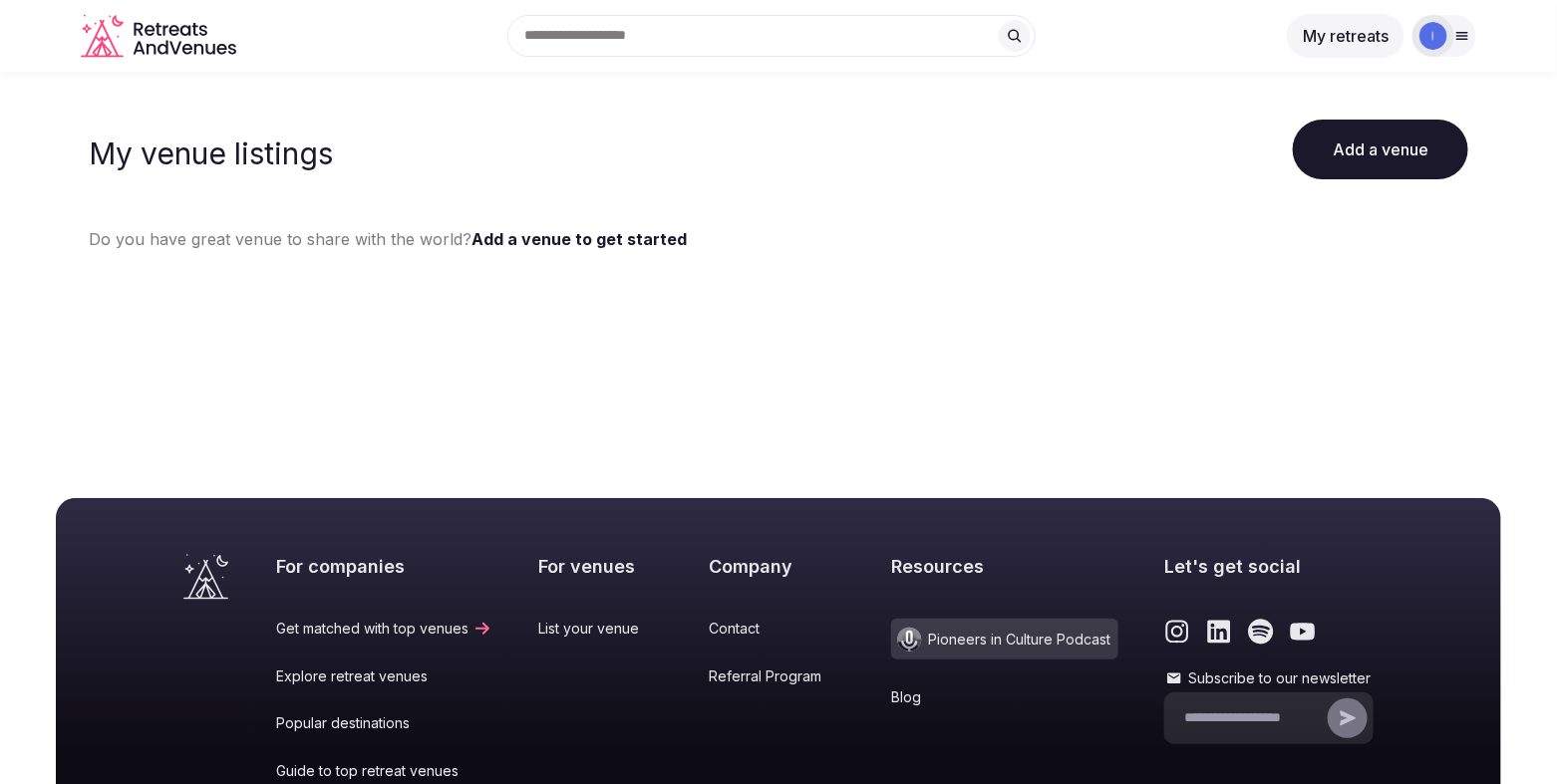click at bounding box center [1433, 36] 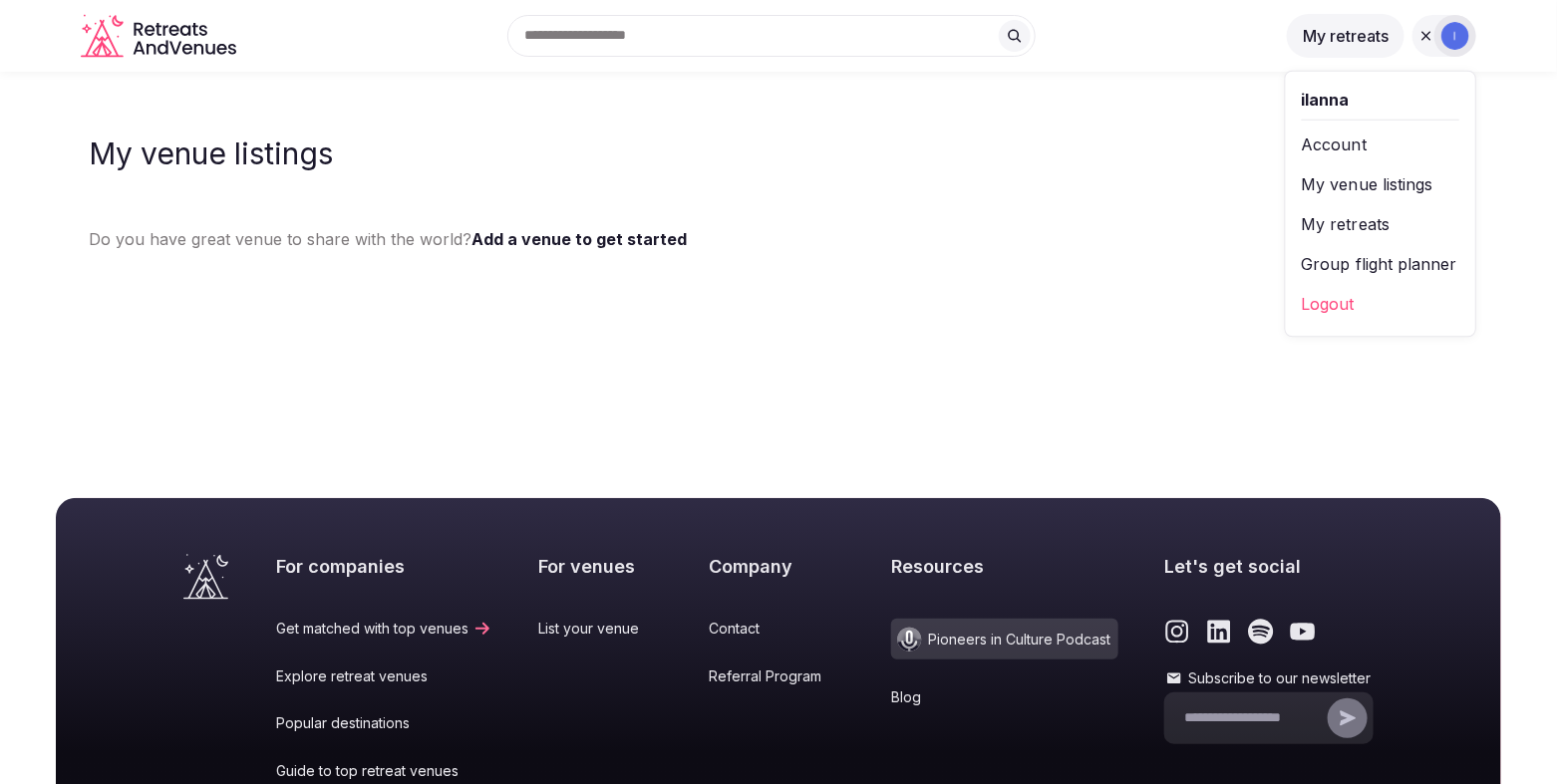 click on "My retreats" at bounding box center (1381, 224) 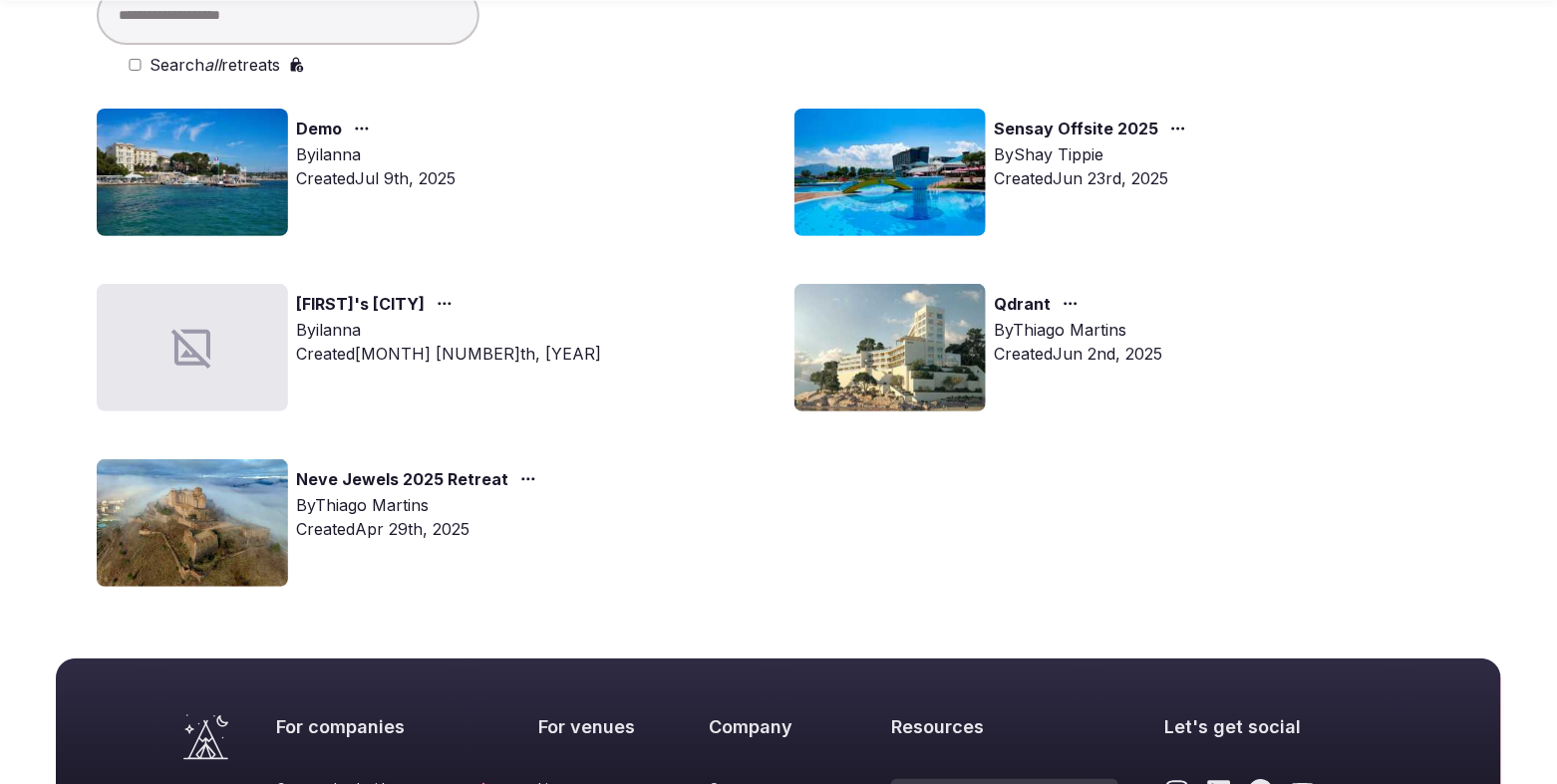 scroll, scrollTop: 179, scrollLeft: 0, axis: vertical 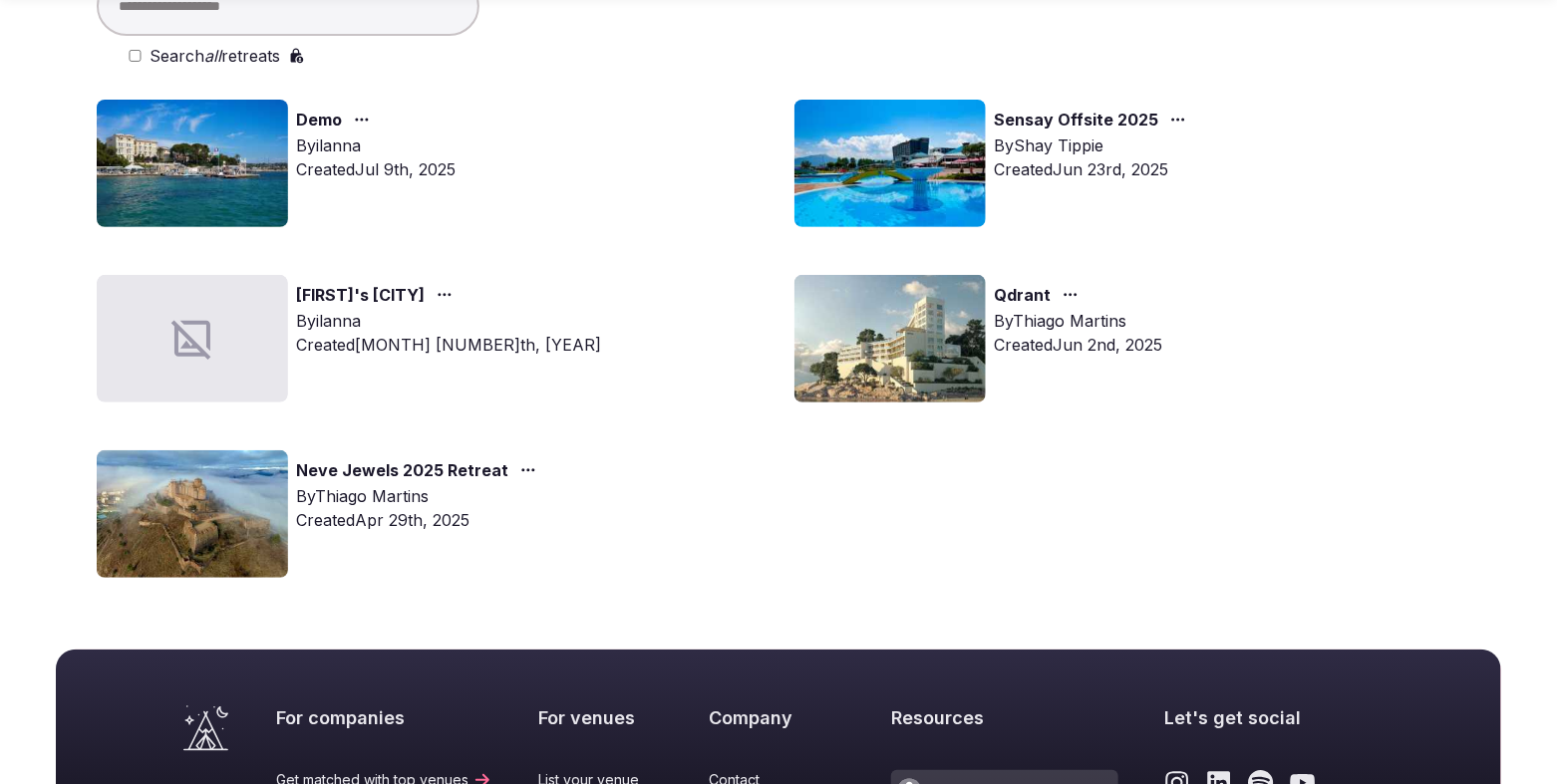 click at bounding box center [192, 339] 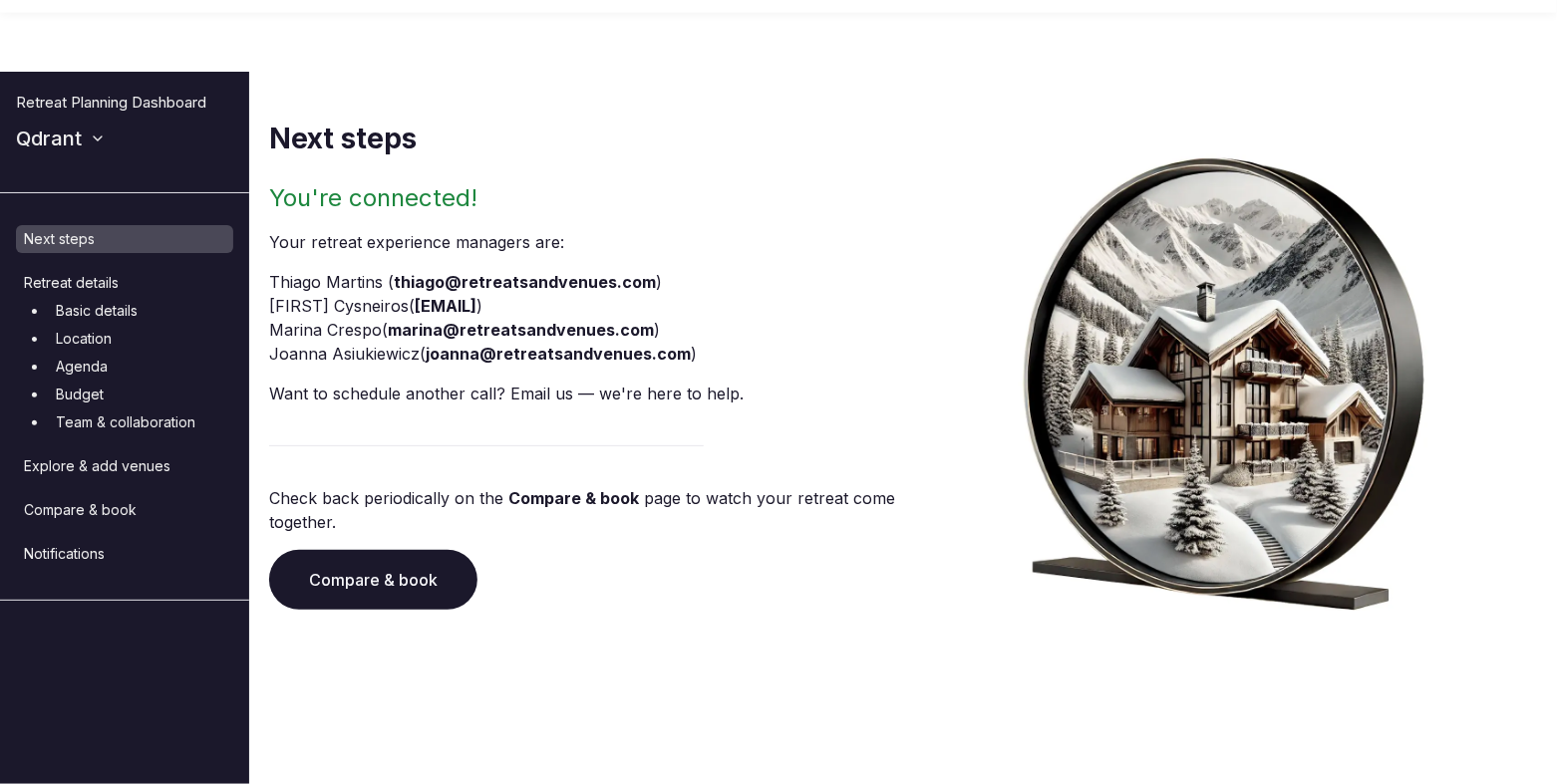 scroll, scrollTop: 0, scrollLeft: 0, axis: both 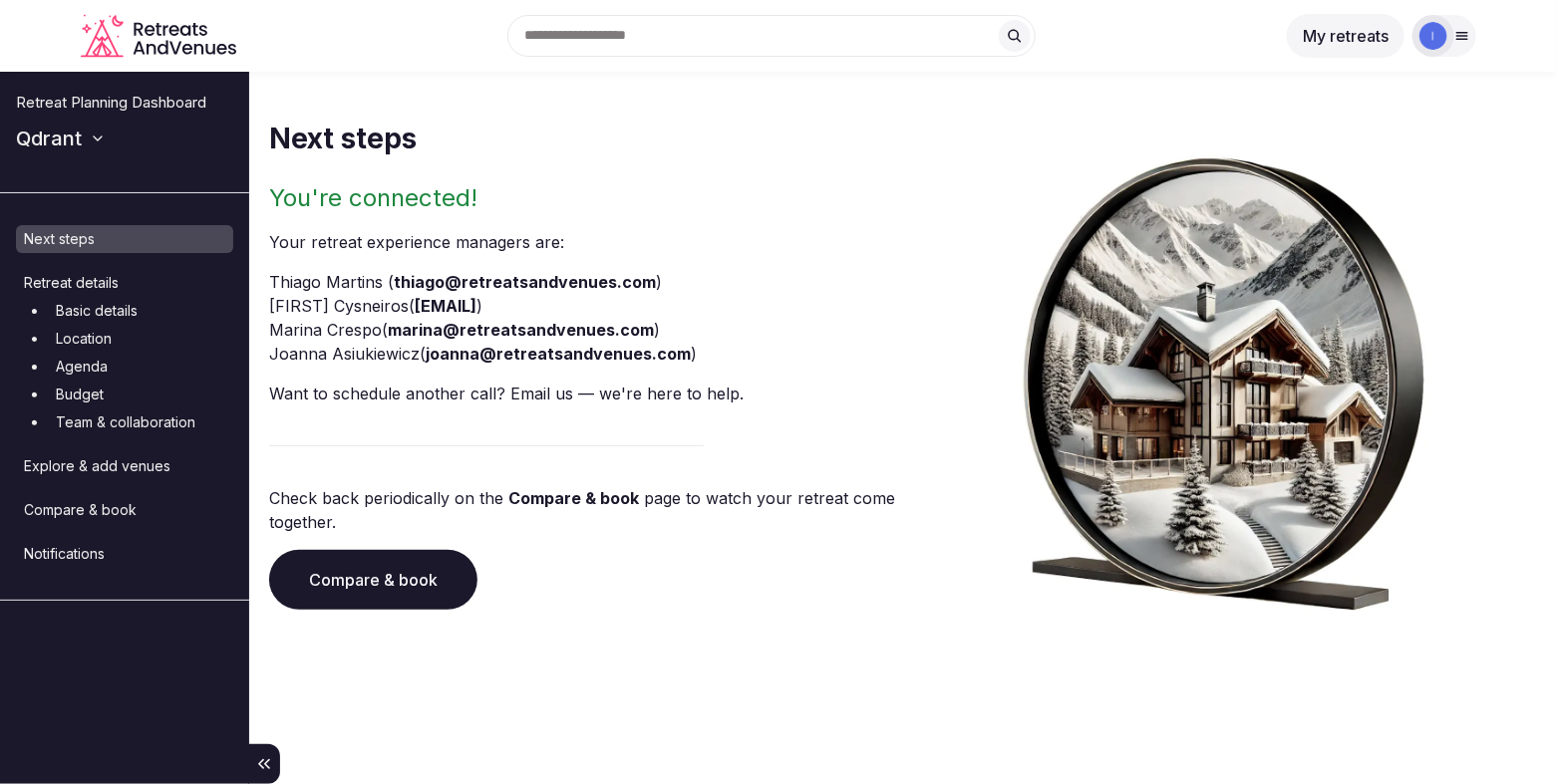 click on "Compare & book" at bounding box center [373, 580] 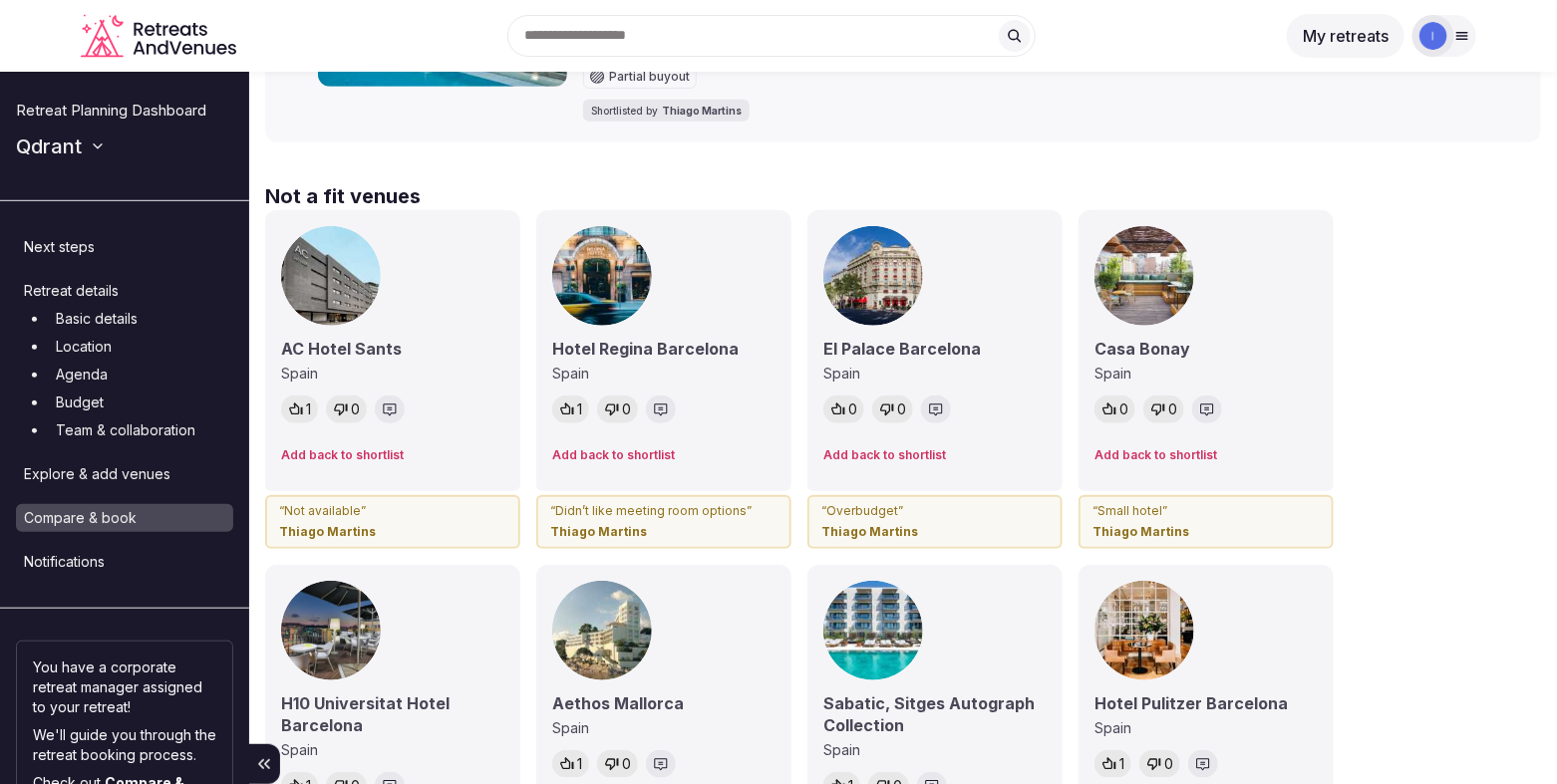 scroll, scrollTop: 0, scrollLeft: 0, axis: both 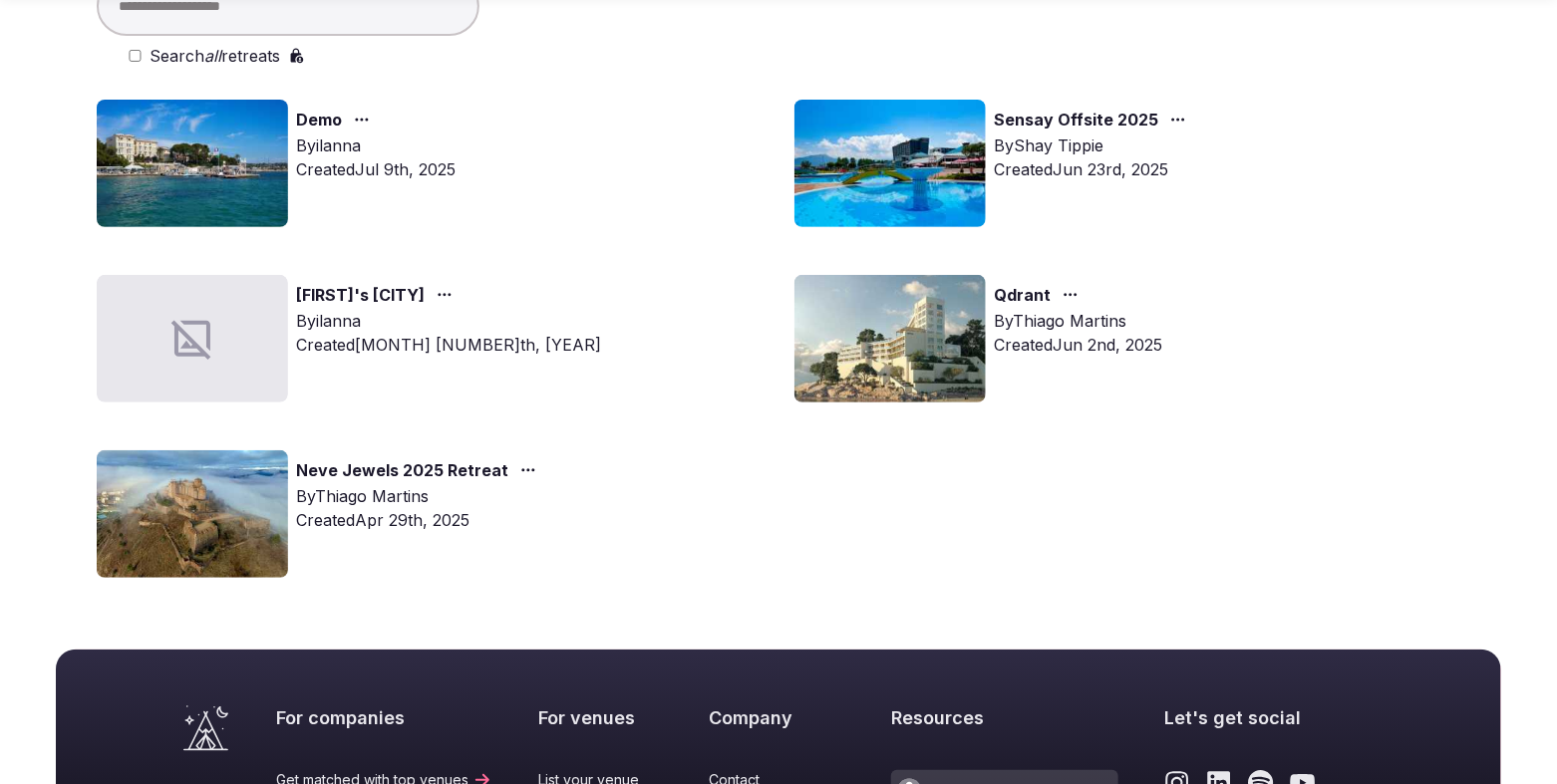 click at bounding box center [890, 163] 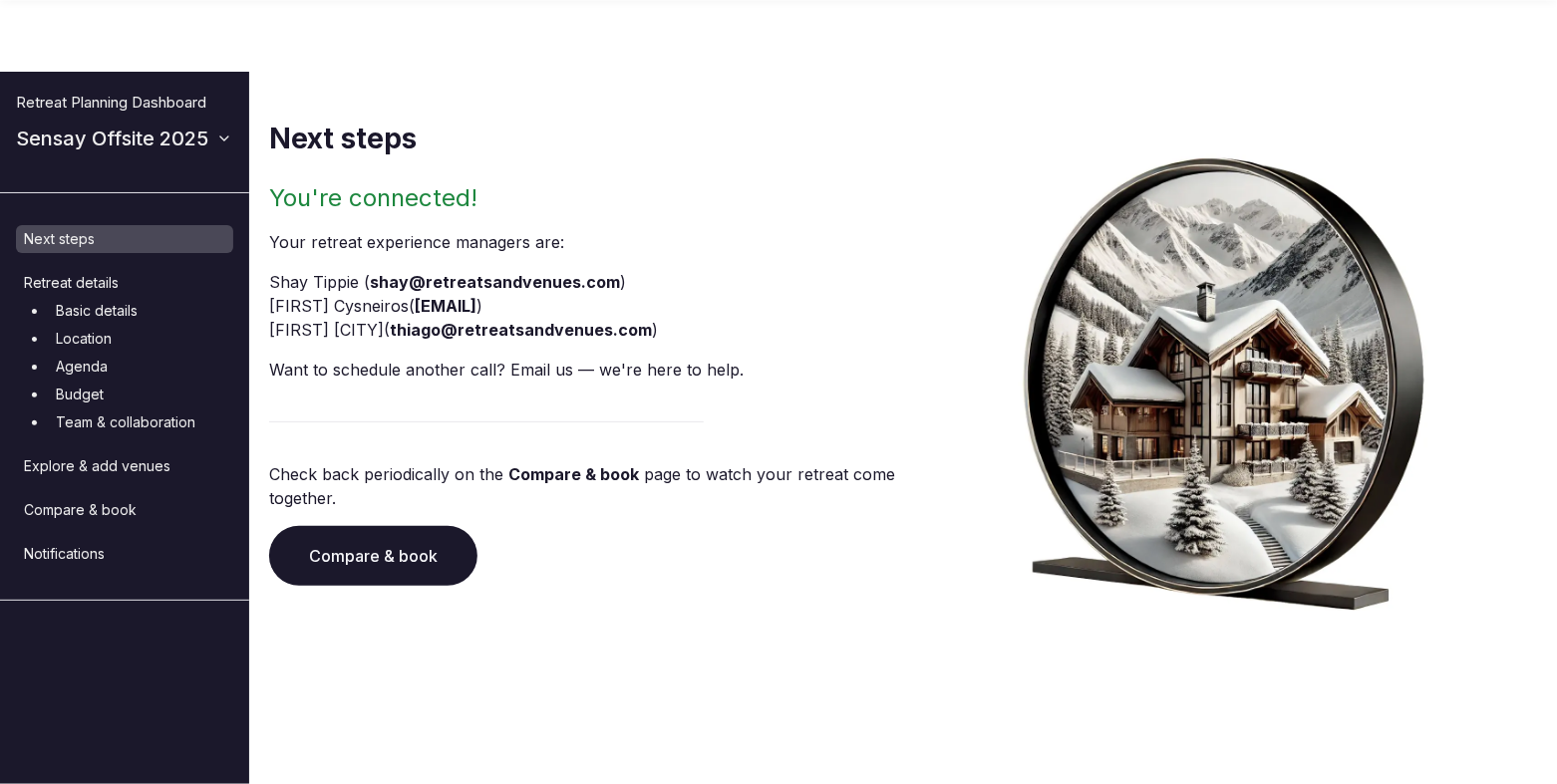 scroll, scrollTop: 0, scrollLeft: 0, axis: both 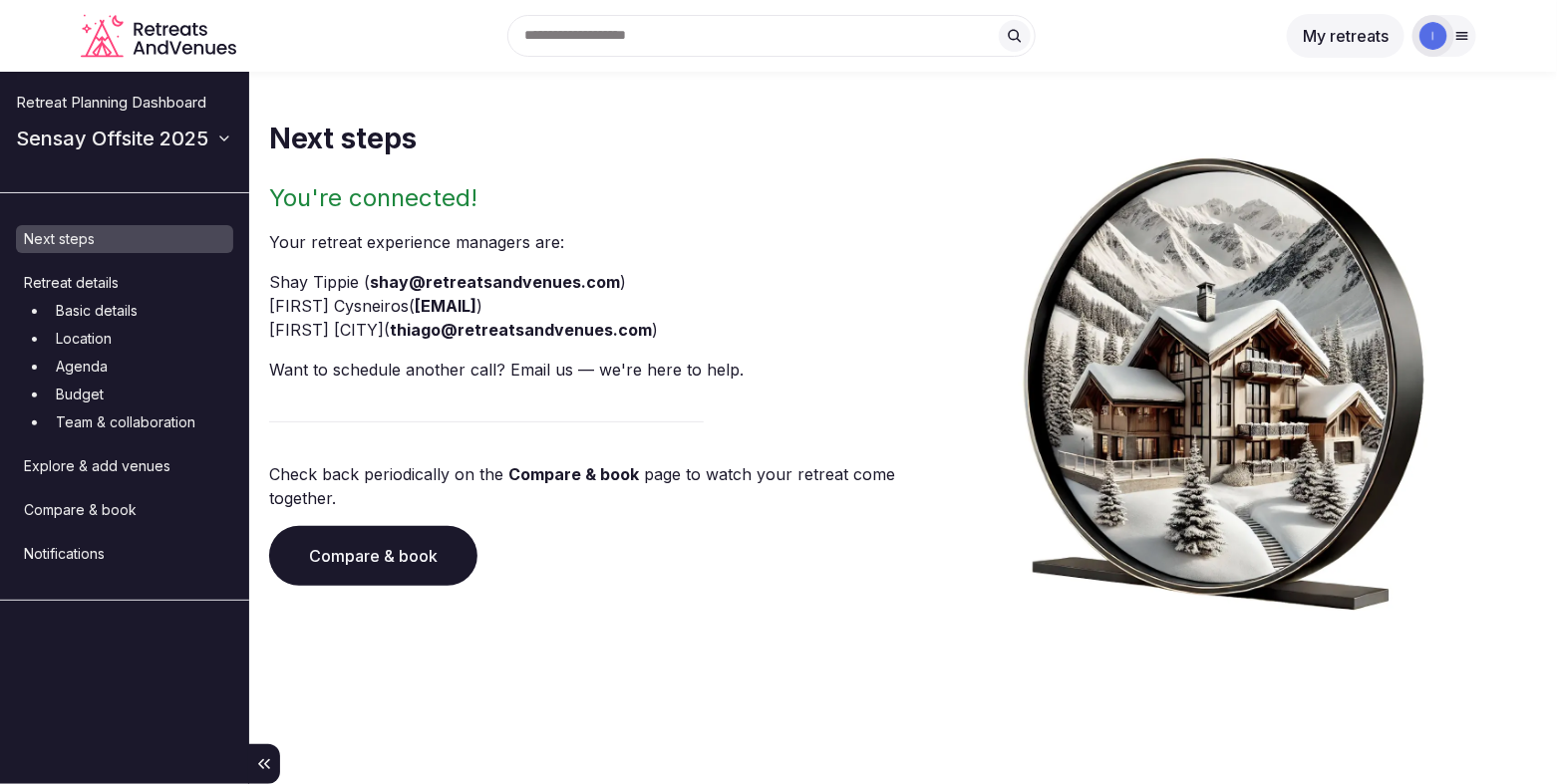 click on "Compare & book" at bounding box center (373, 556) 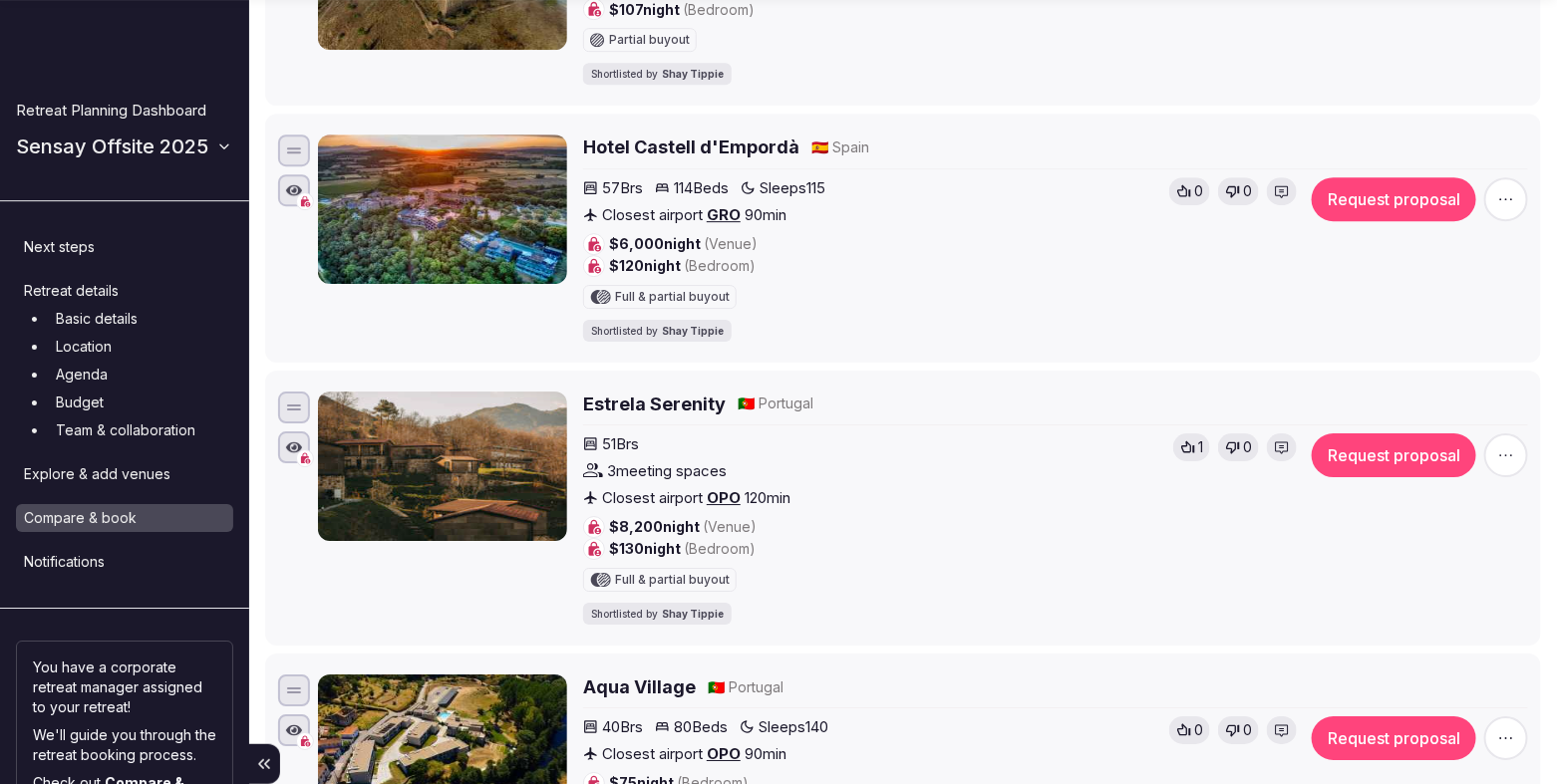 scroll, scrollTop: 2466, scrollLeft: 0, axis: vertical 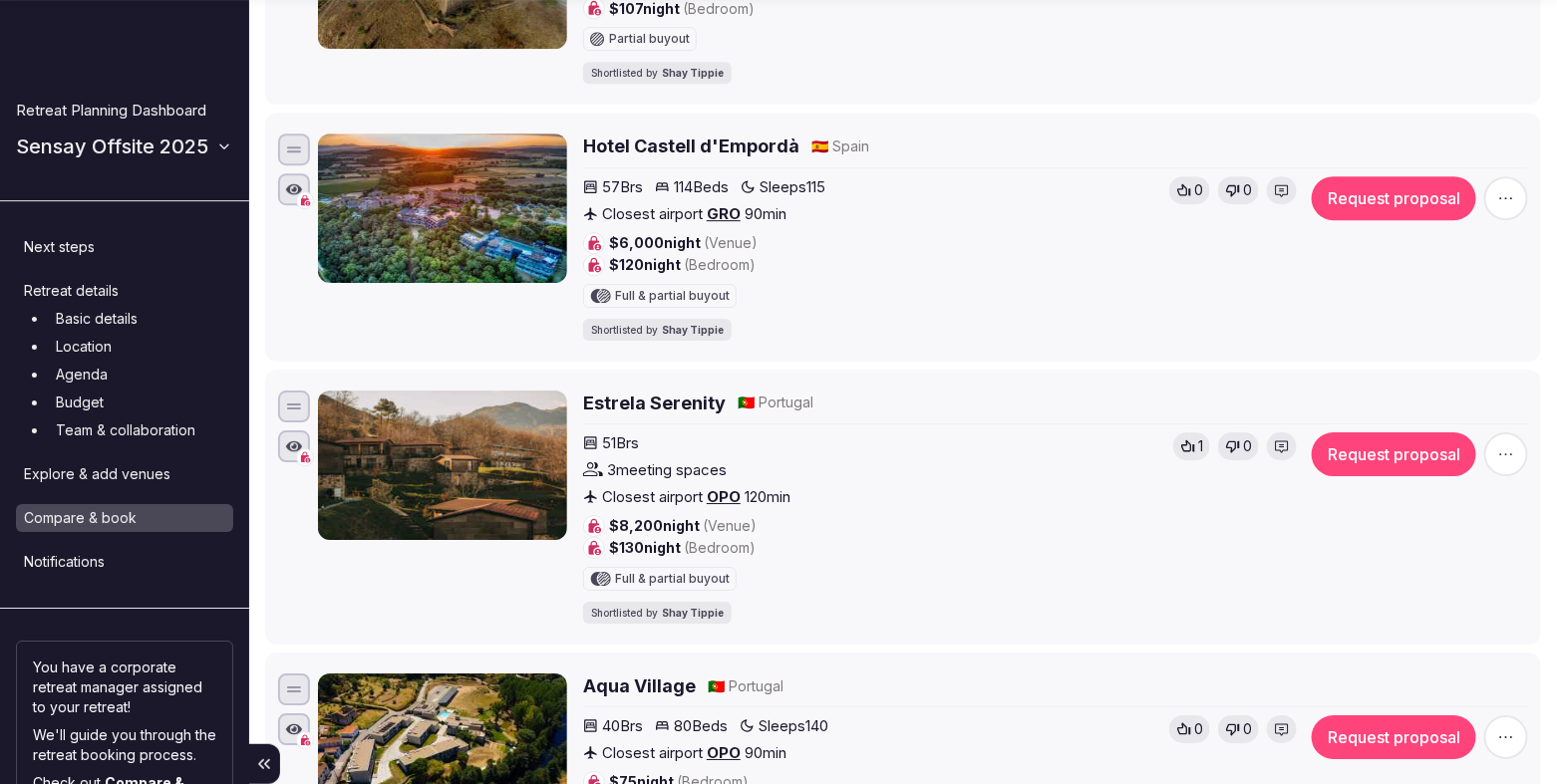 click on "Estrela Serenity" at bounding box center (654, 402) 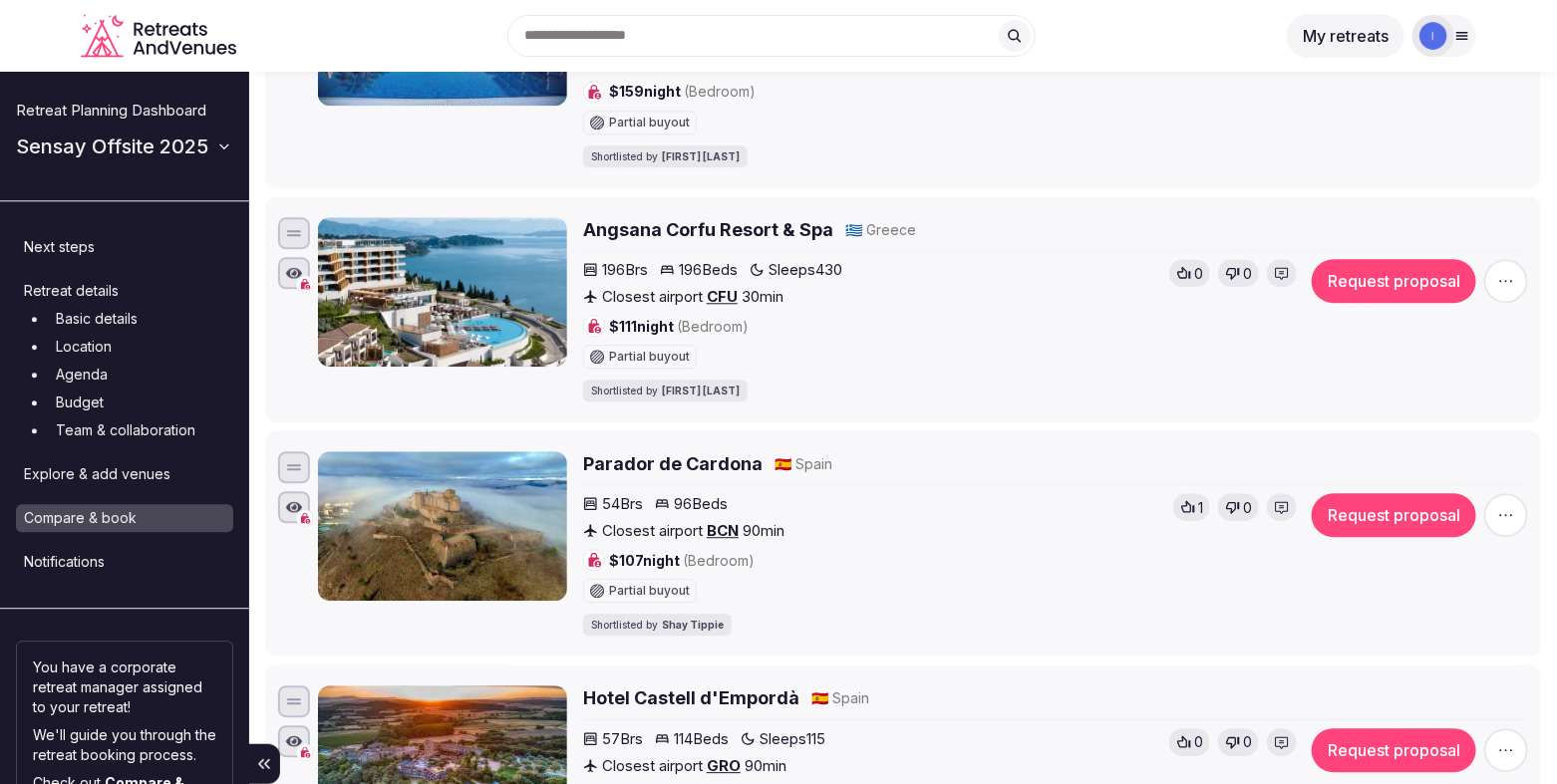 scroll, scrollTop: 1815, scrollLeft: 0, axis: vertical 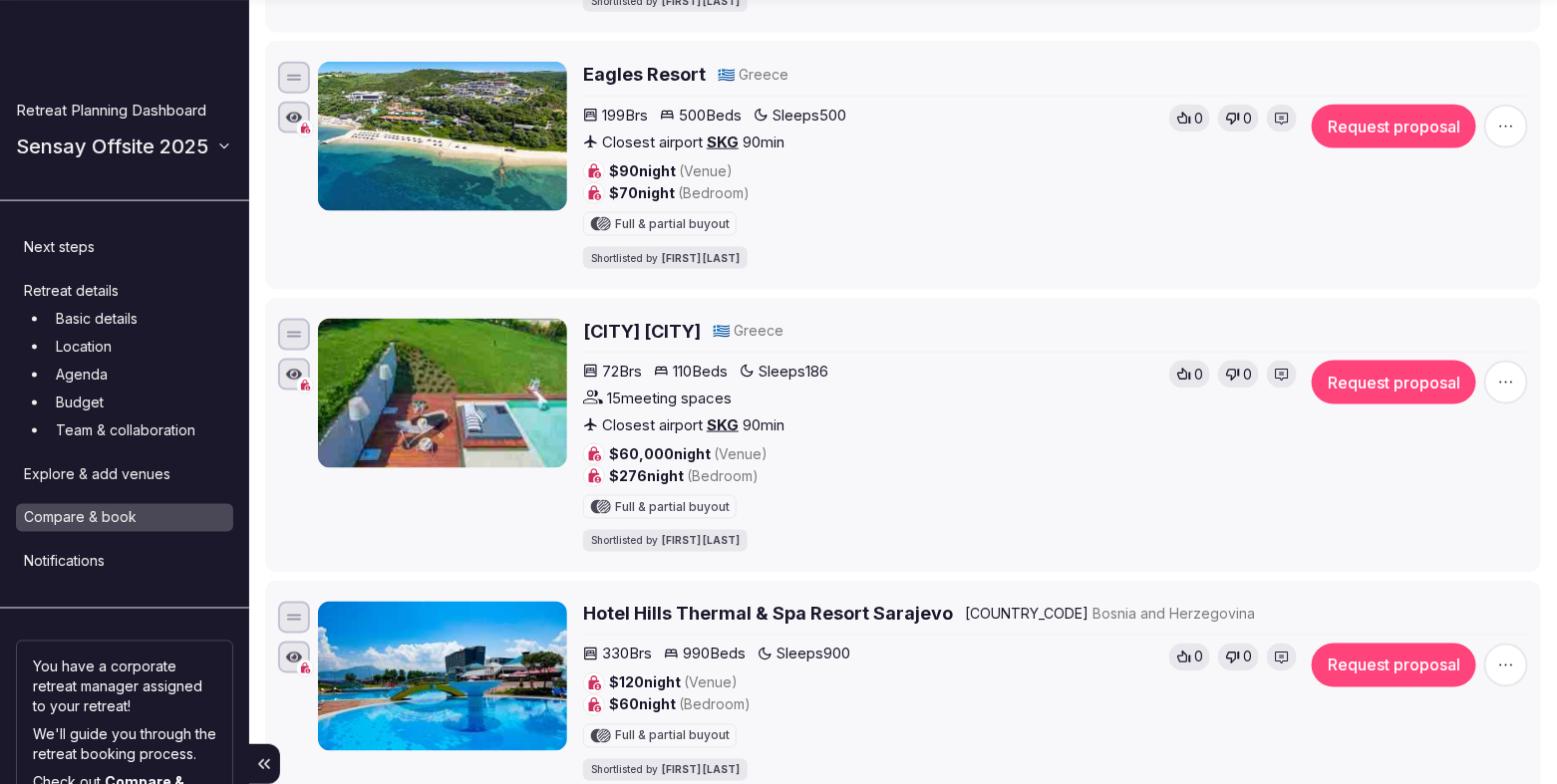 click on "[FIRST] [LAST]" at bounding box center [701, 541] 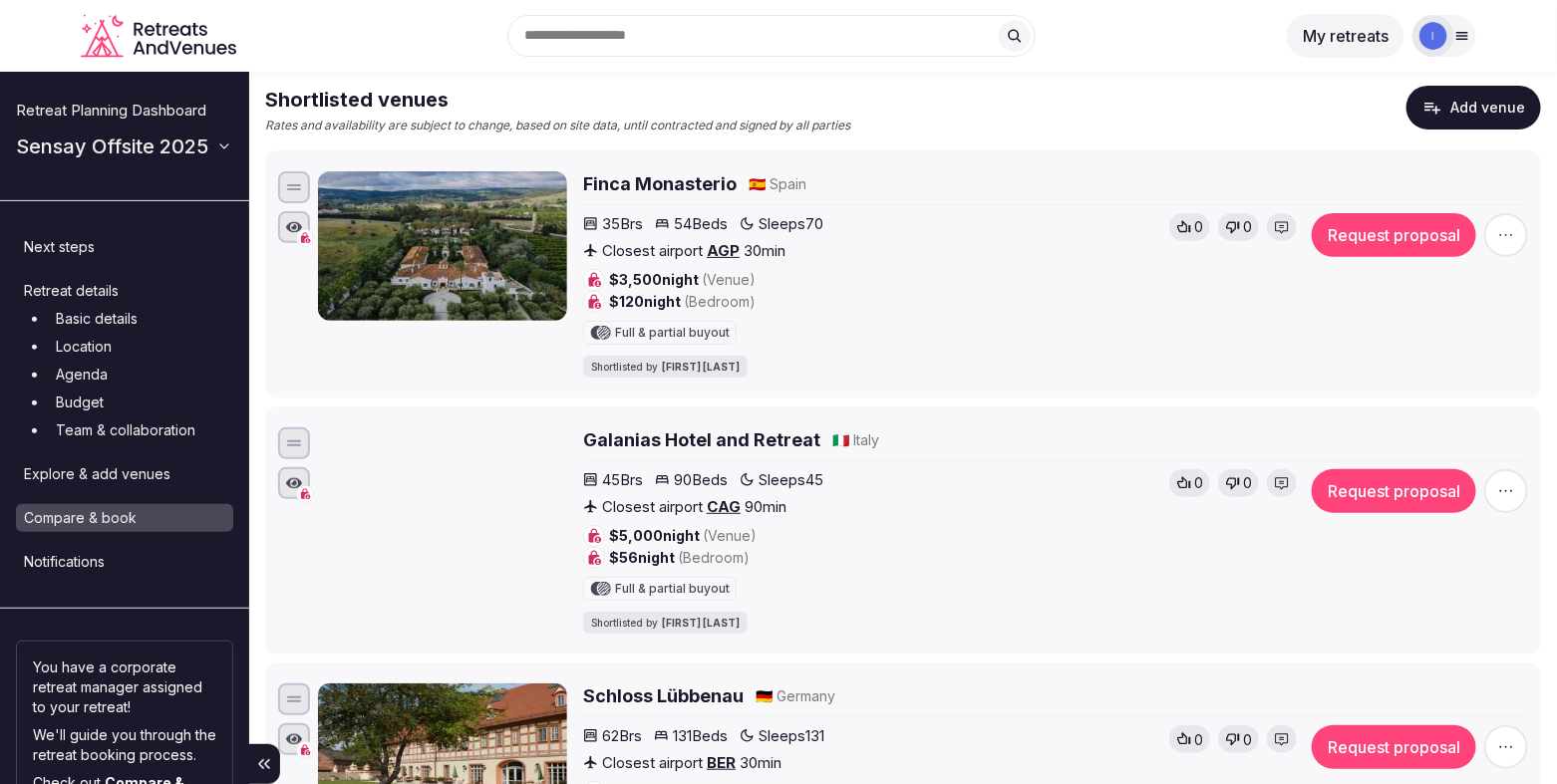 scroll, scrollTop: 0, scrollLeft: 0, axis: both 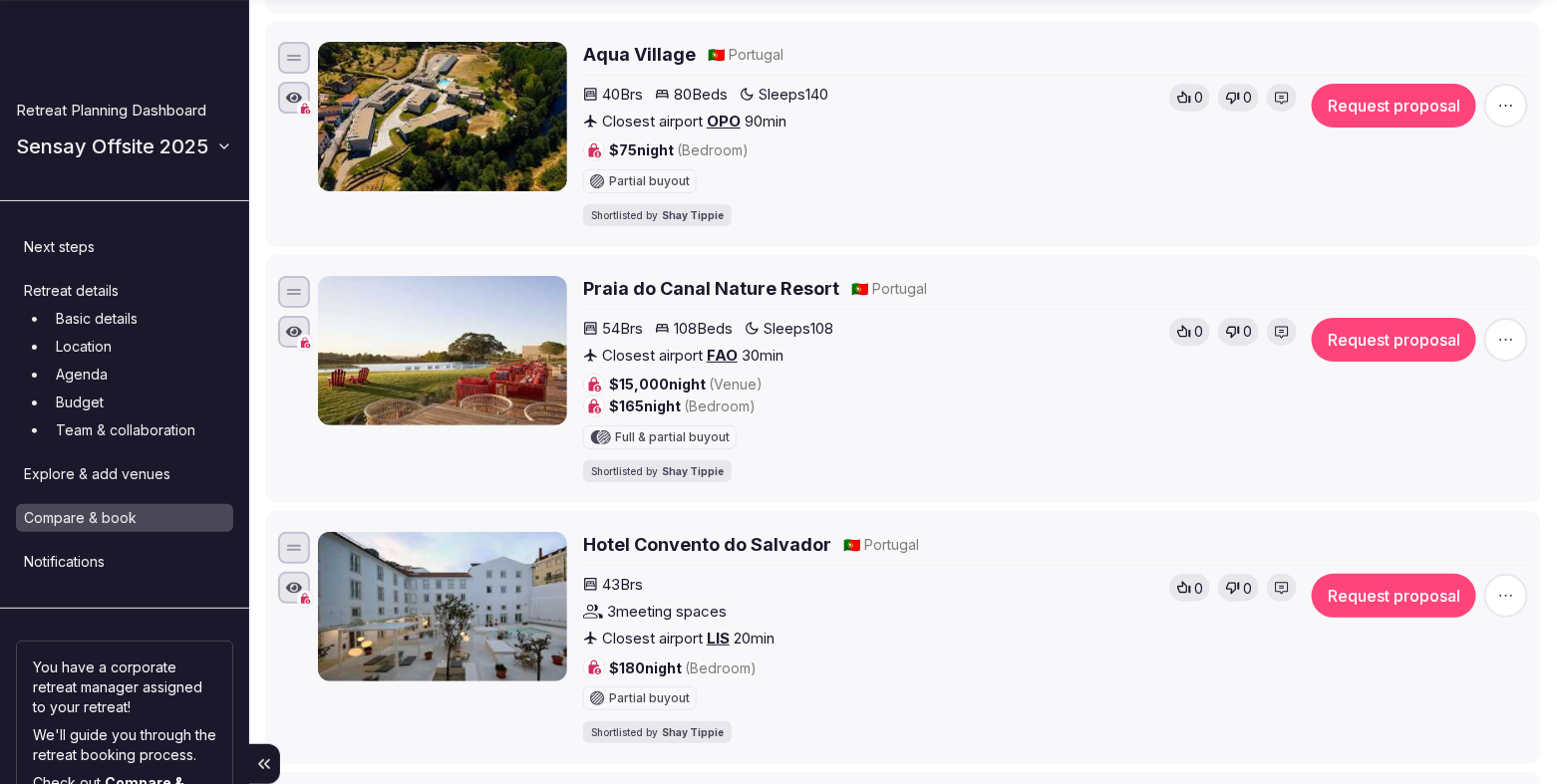 click on "[NUMBER]  Brs [NUMBER]  Beds Sleeps  [NUMBER] Closest airport   FAO [NUMBER]  min $[NUMBER]  night   (Venue) $[NUMBER]  night   (Bedroom) Full & partial buyout Shortlisted by   [FIRST] [LAST] [NUMBER] [NUMBER]" at bounding box center [940, 399] 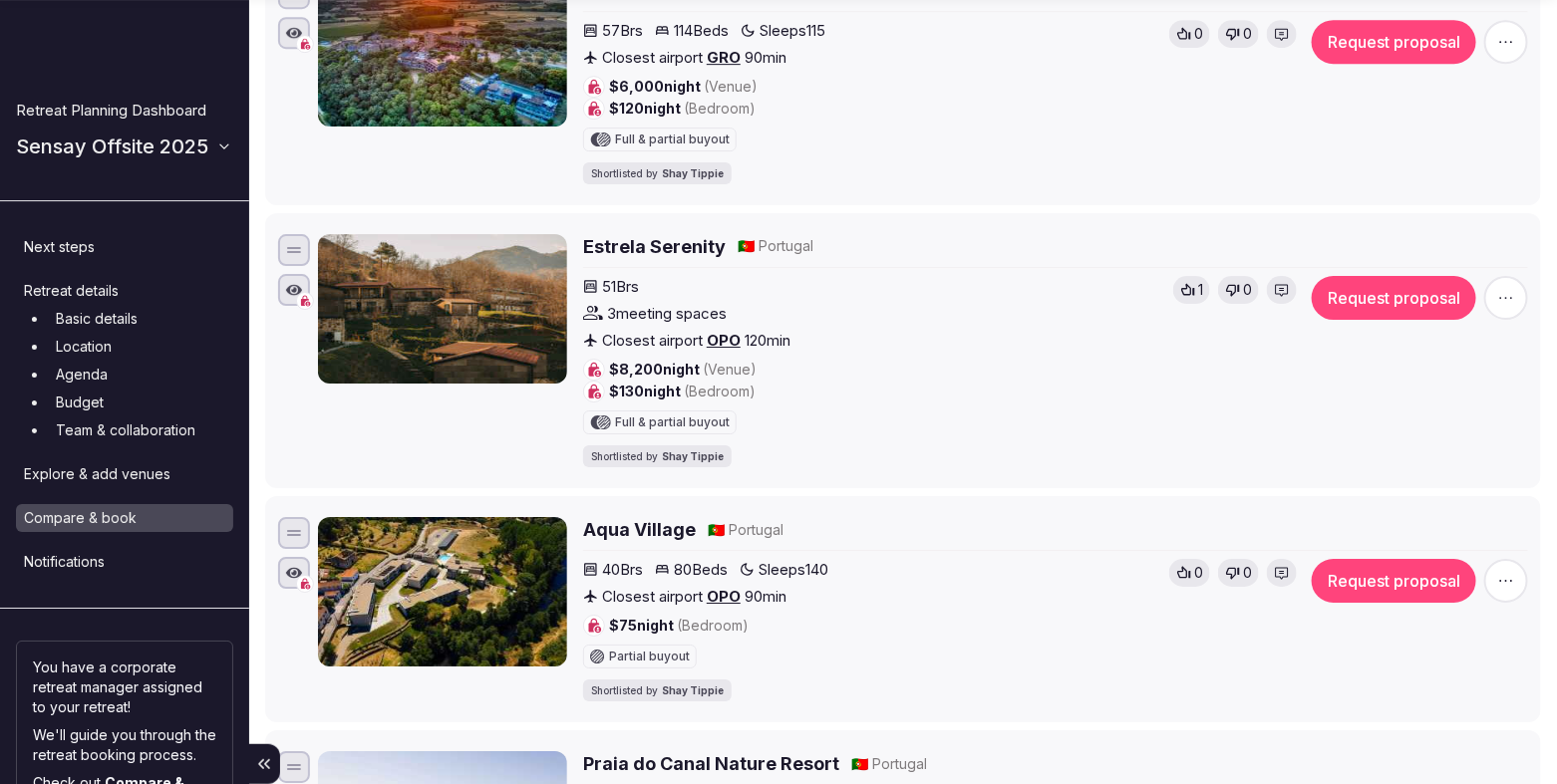 scroll, scrollTop: 2627, scrollLeft: 0, axis: vertical 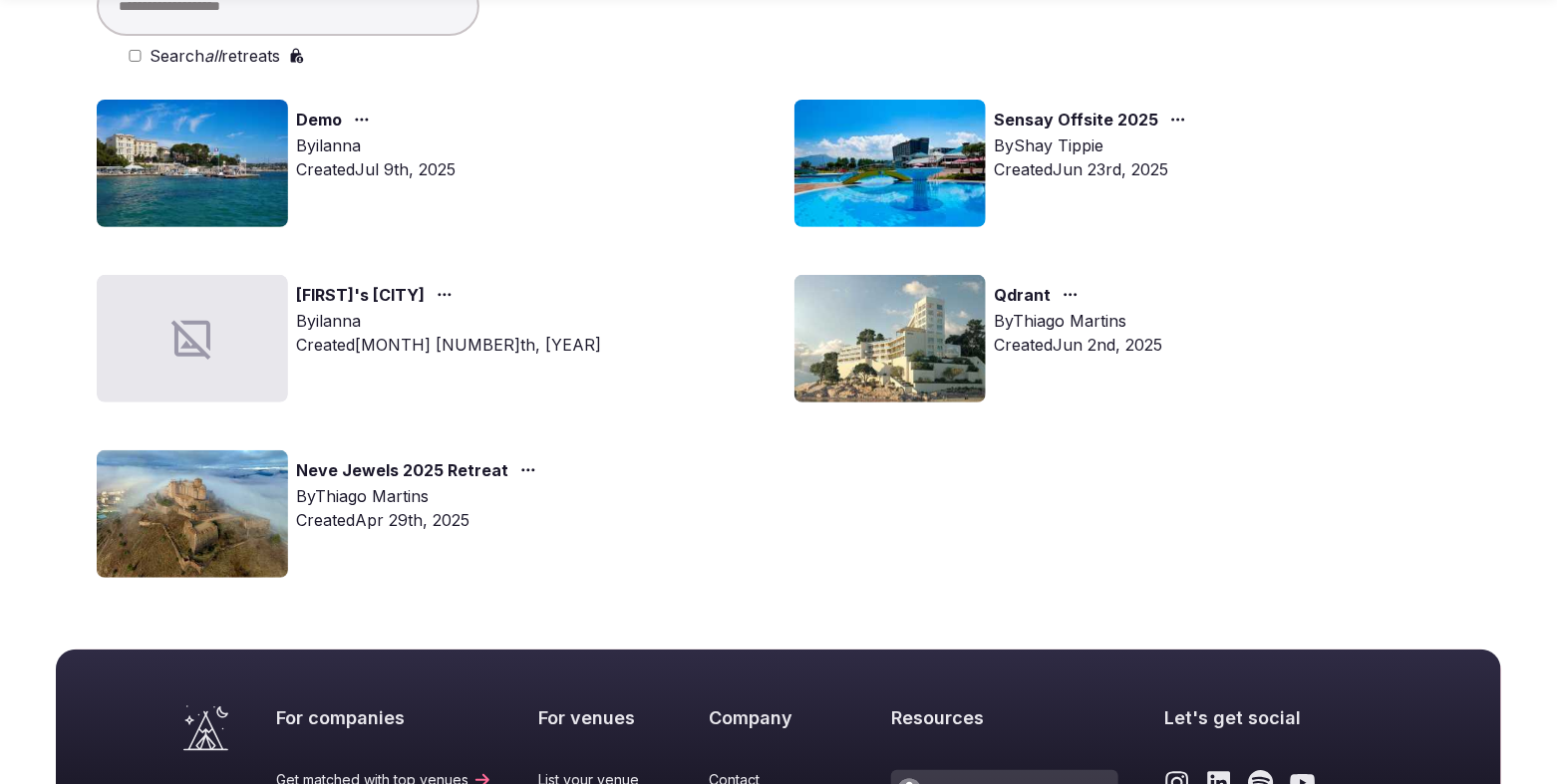 click at bounding box center (890, 163) 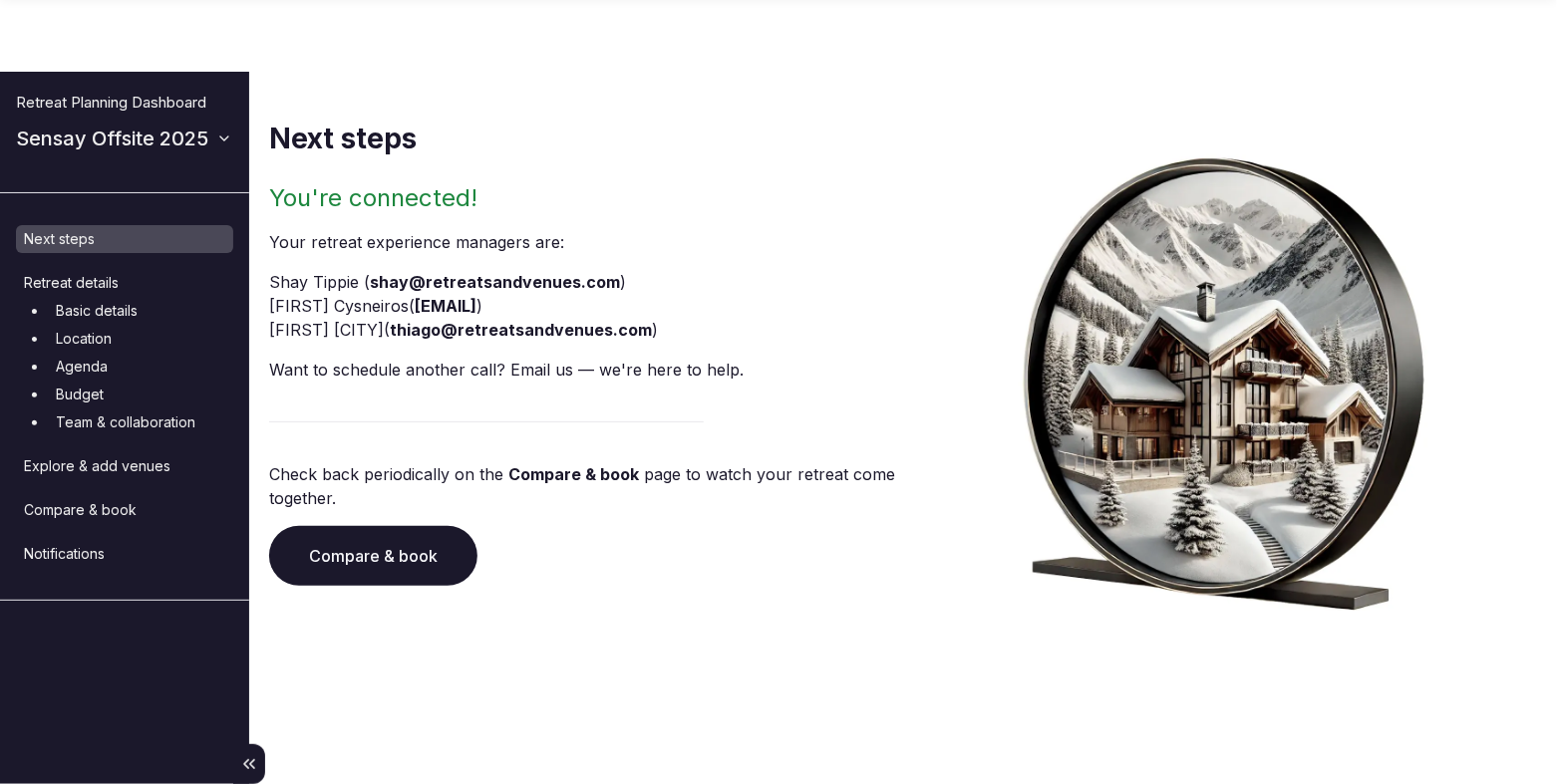 scroll, scrollTop: 0, scrollLeft: 0, axis: both 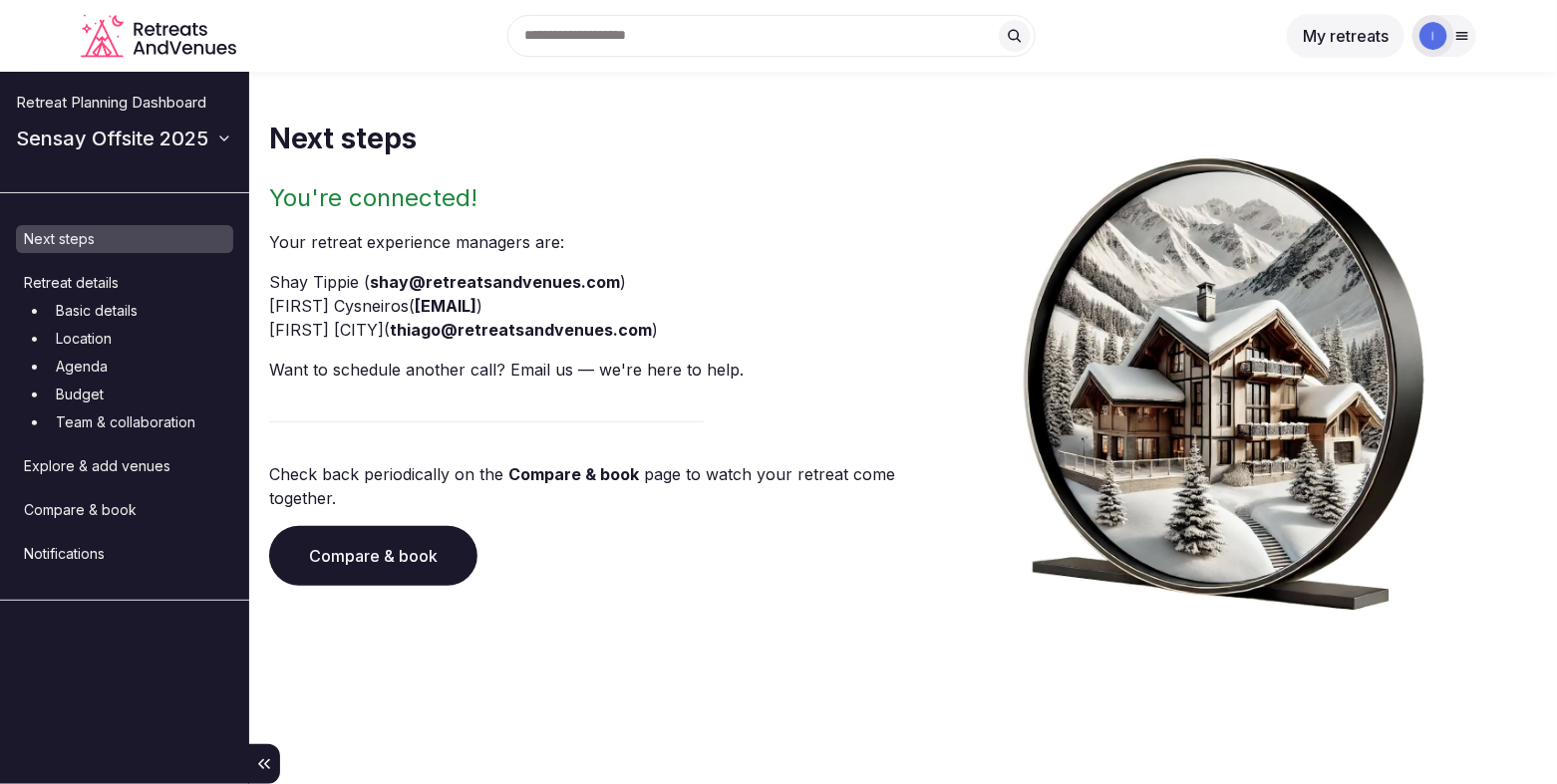 click on "Compare & book" at bounding box center [373, 556] 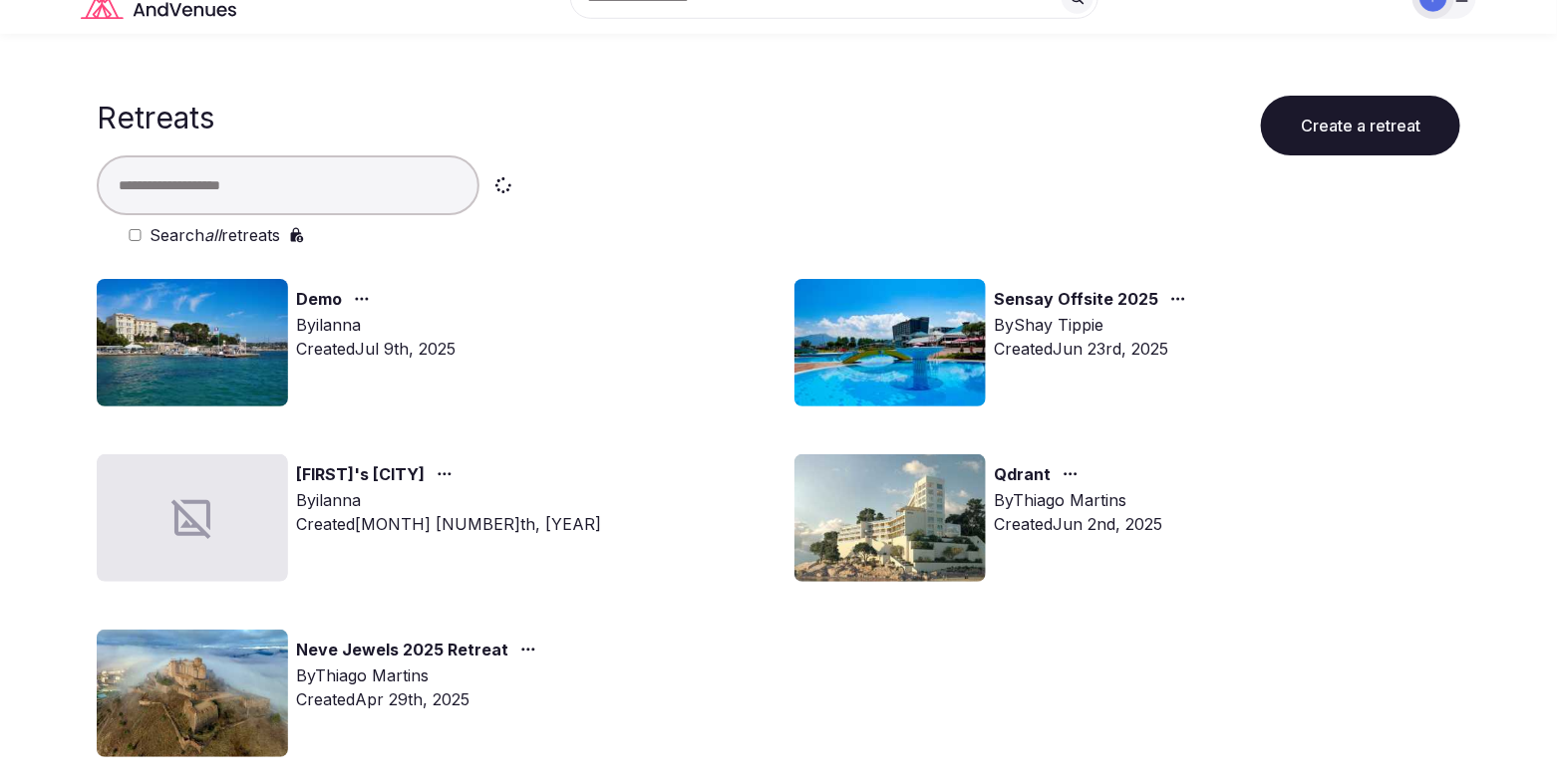 scroll, scrollTop: 179, scrollLeft: 0, axis: vertical 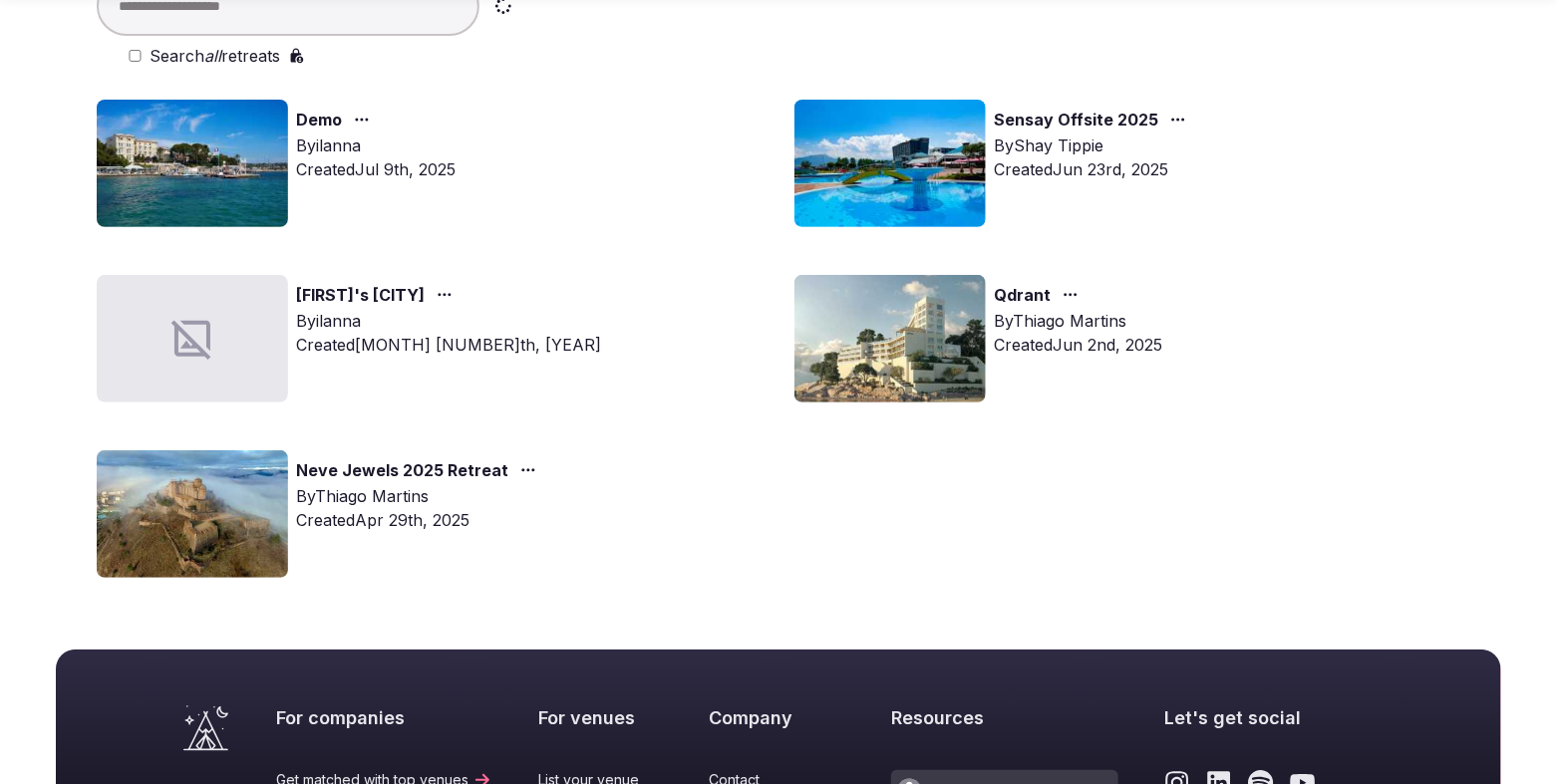 click at bounding box center (890, 339) 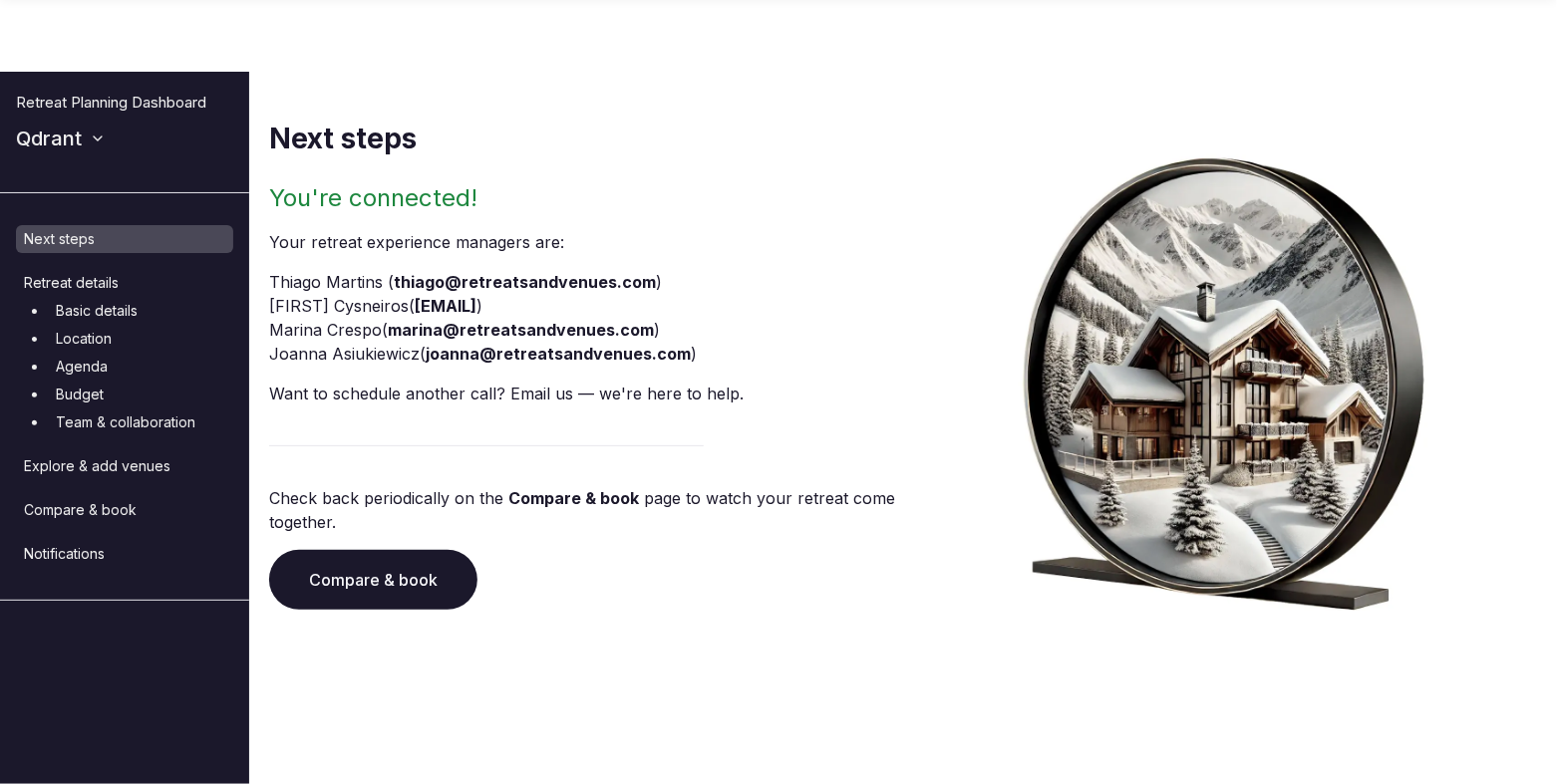 scroll, scrollTop: 0, scrollLeft: 0, axis: both 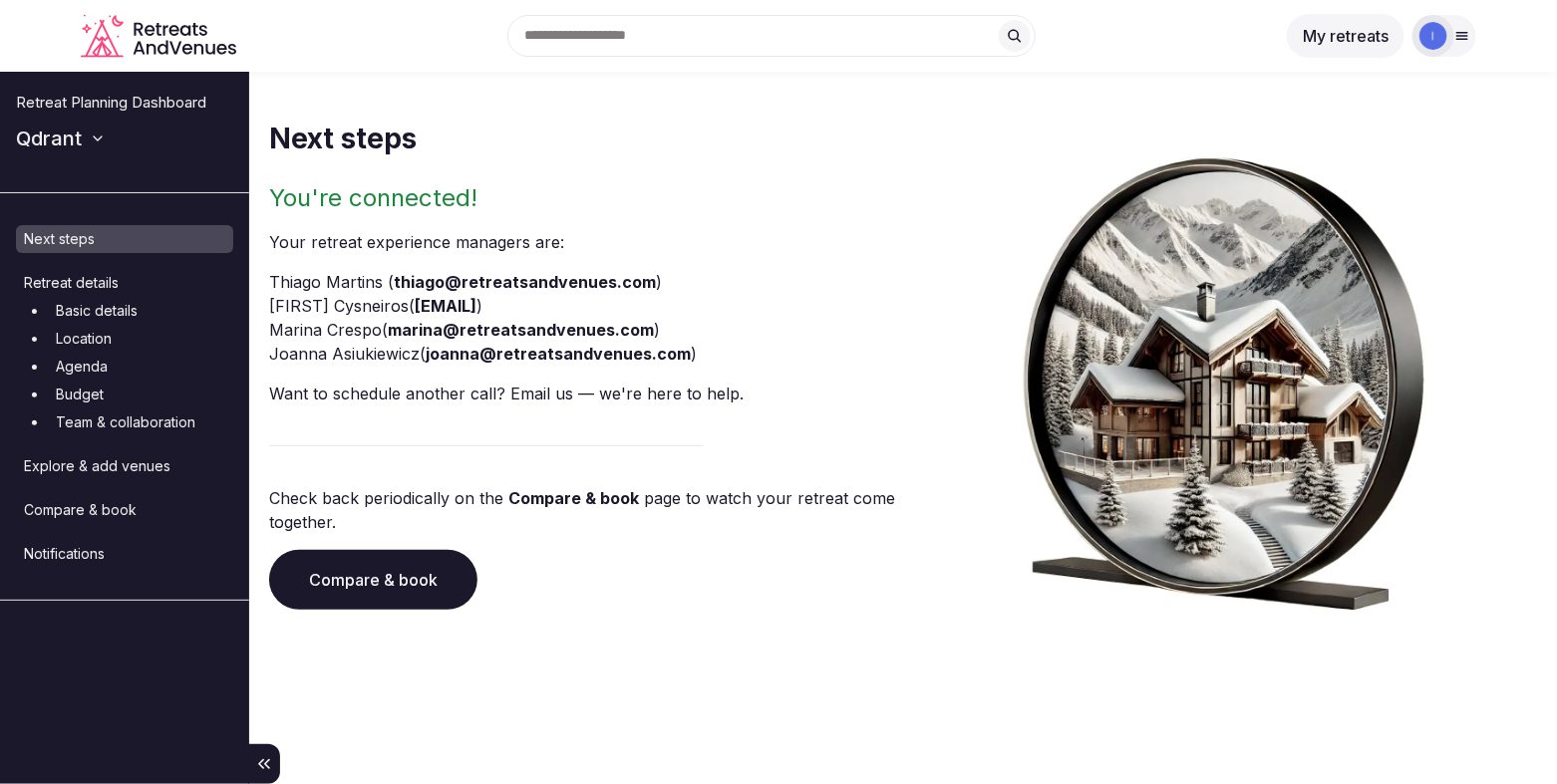 click on "Compare & book" at bounding box center [373, 580] 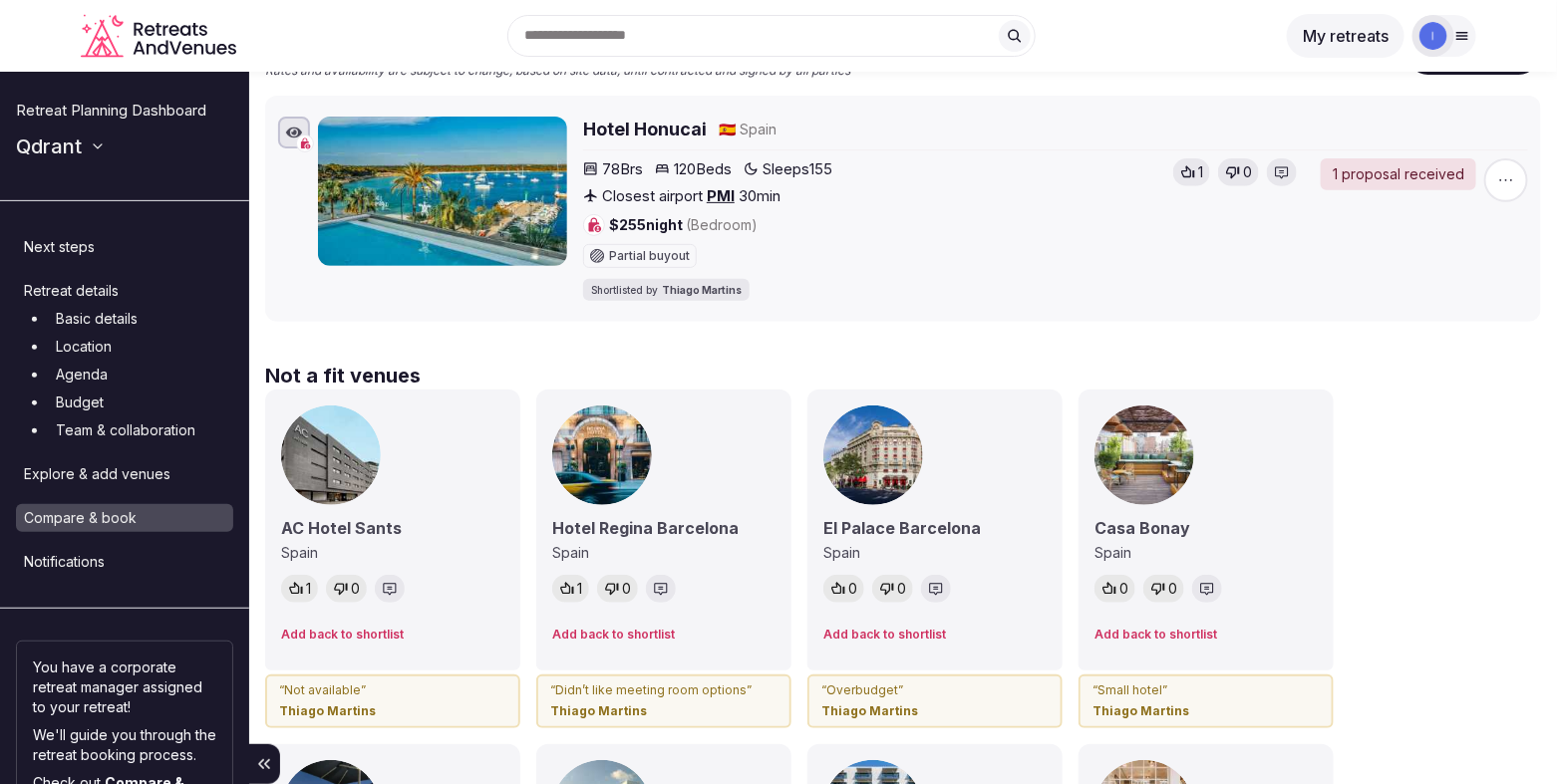 scroll, scrollTop: 0, scrollLeft: 0, axis: both 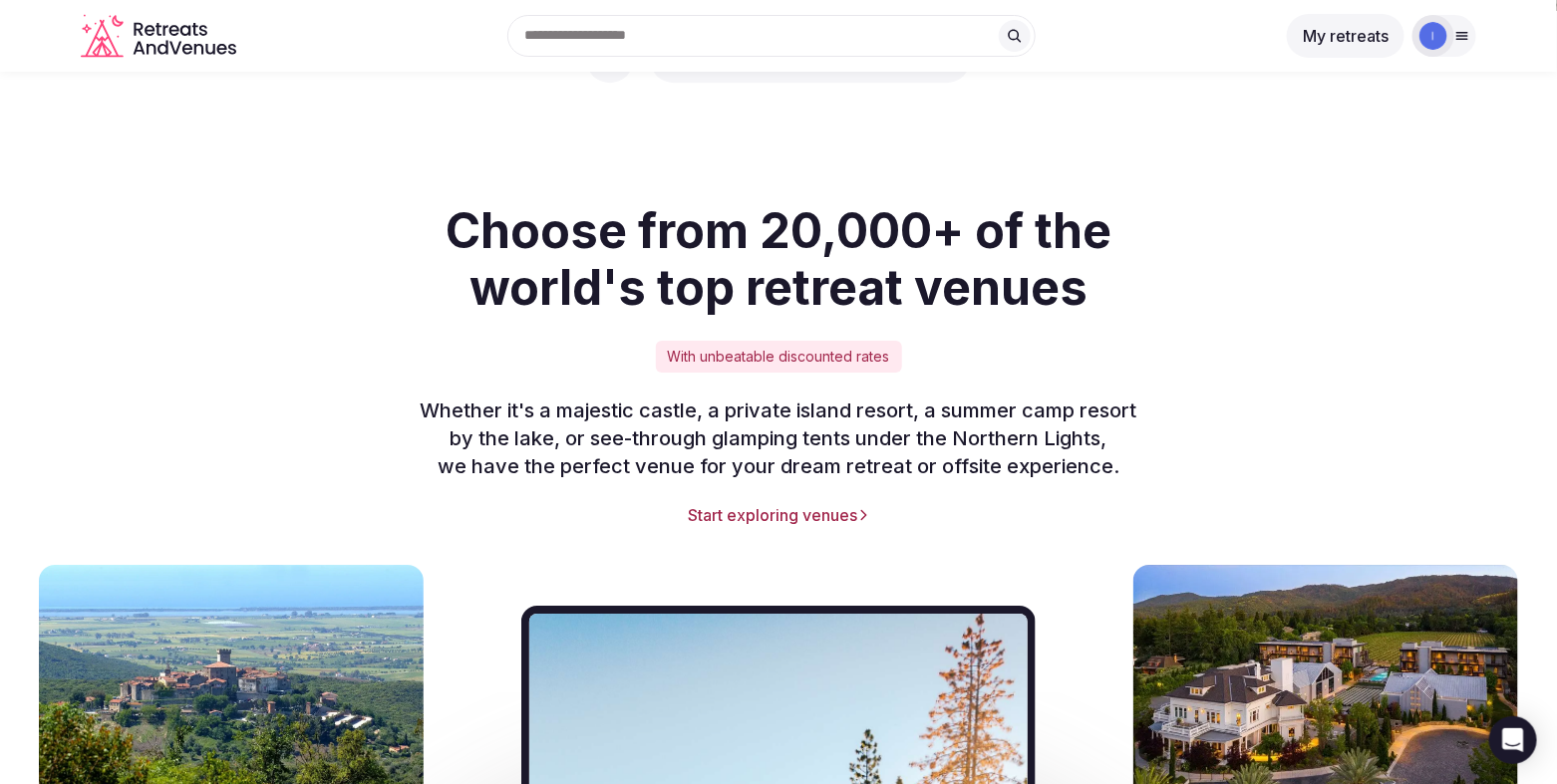 click on "Start exploring venues" at bounding box center [778, 515] 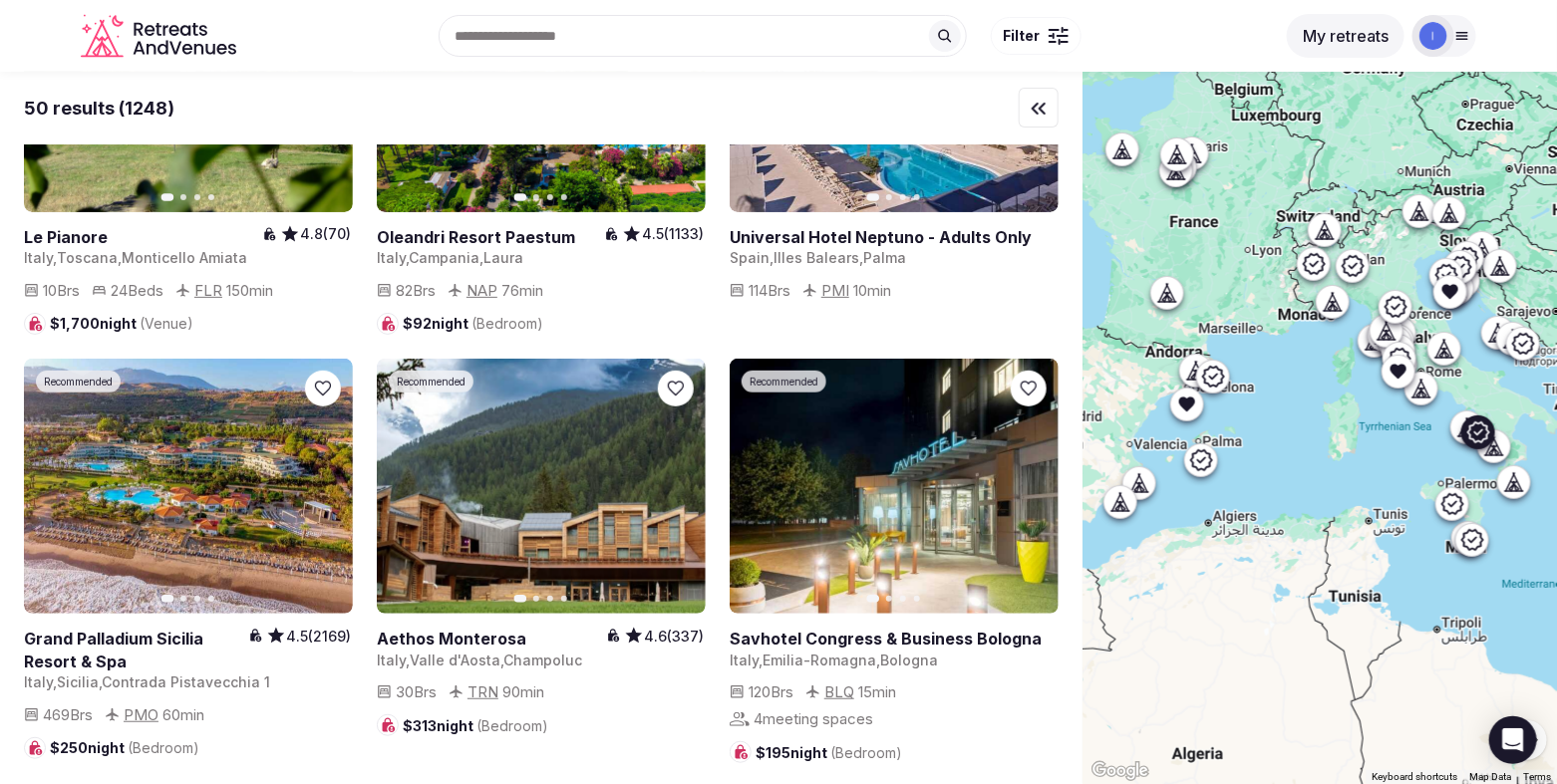 scroll, scrollTop: 332, scrollLeft: 0, axis: vertical 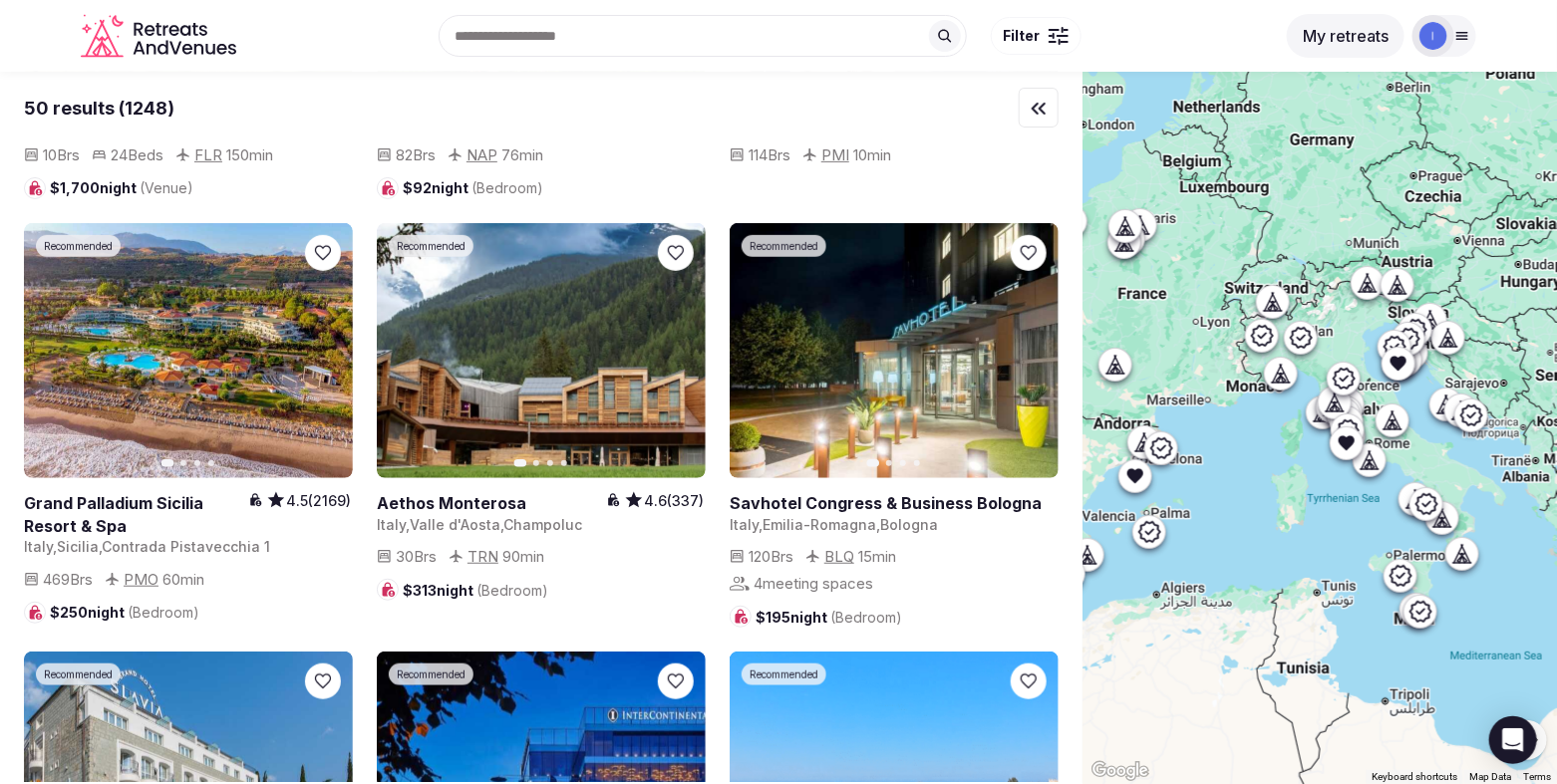 drag, startPoint x: 1299, startPoint y: 431, endPoint x: 1243, endPoint y: 512, distance: 98.47335 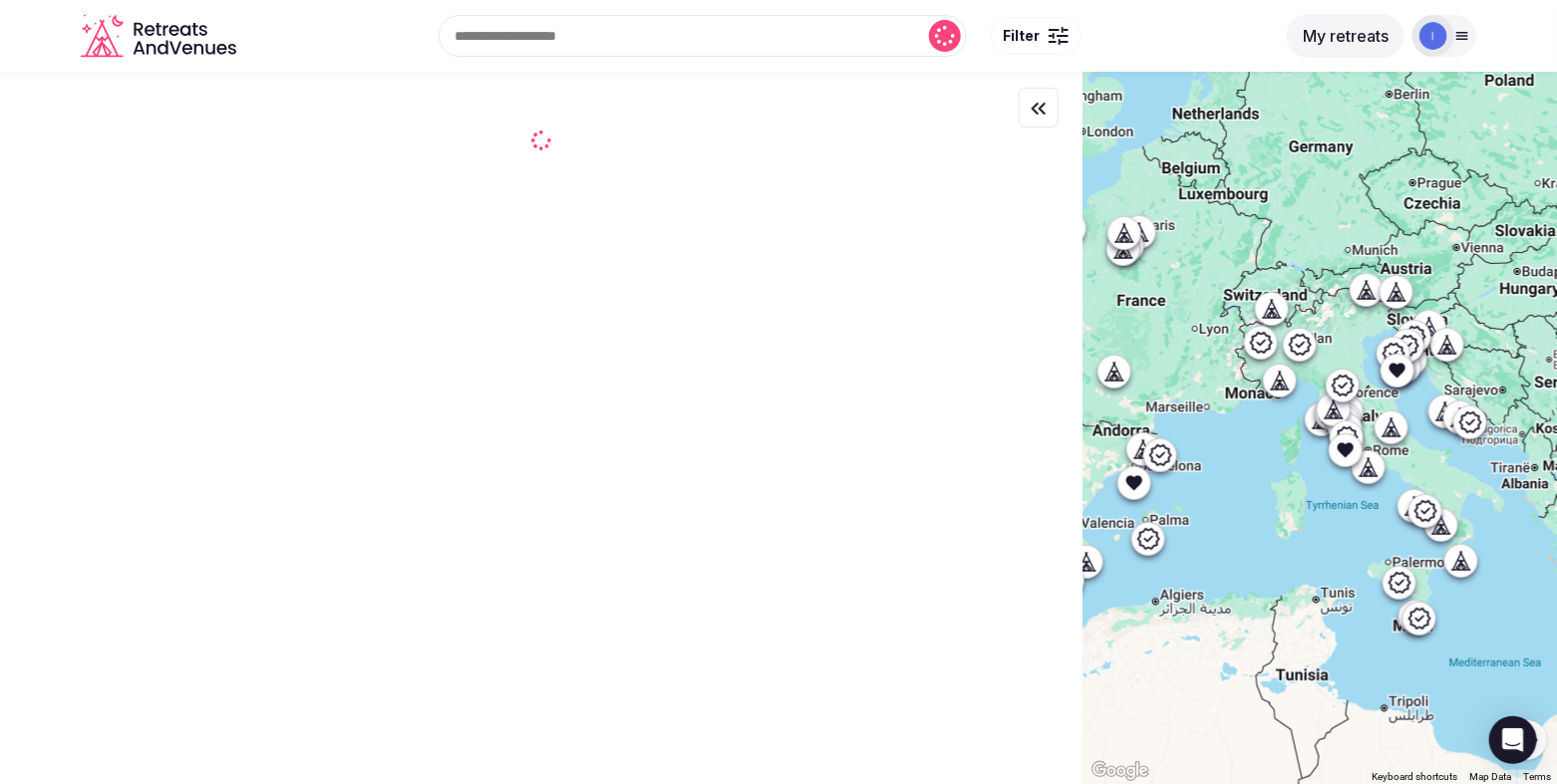 scroll, scrollTop: 0, scrollLeft: 0, axis: both 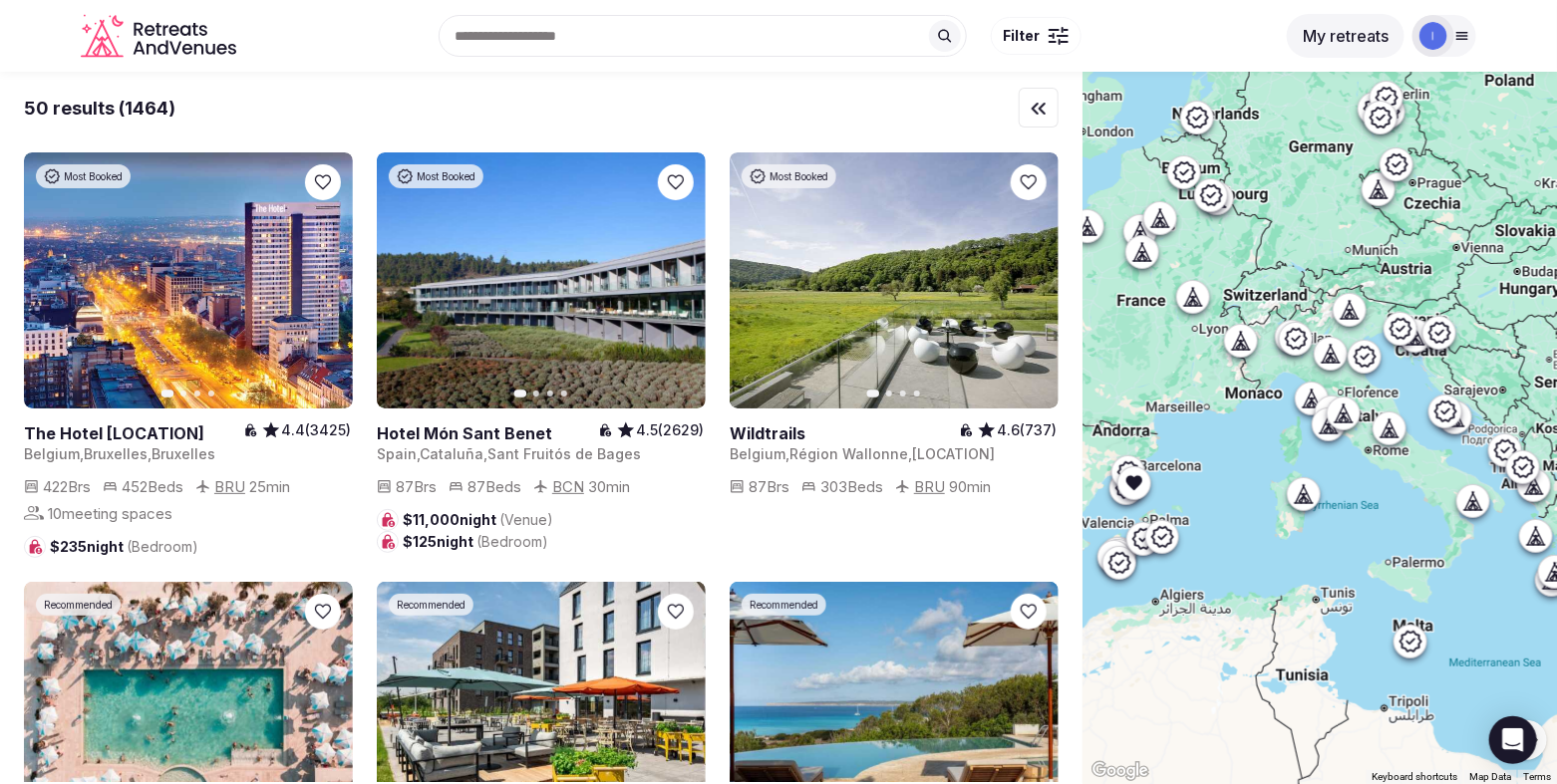 drag, startPoint x: 1357, startPoint y: 514, endPoint x: 1315, endPoint y: 521, distance: 42.579338 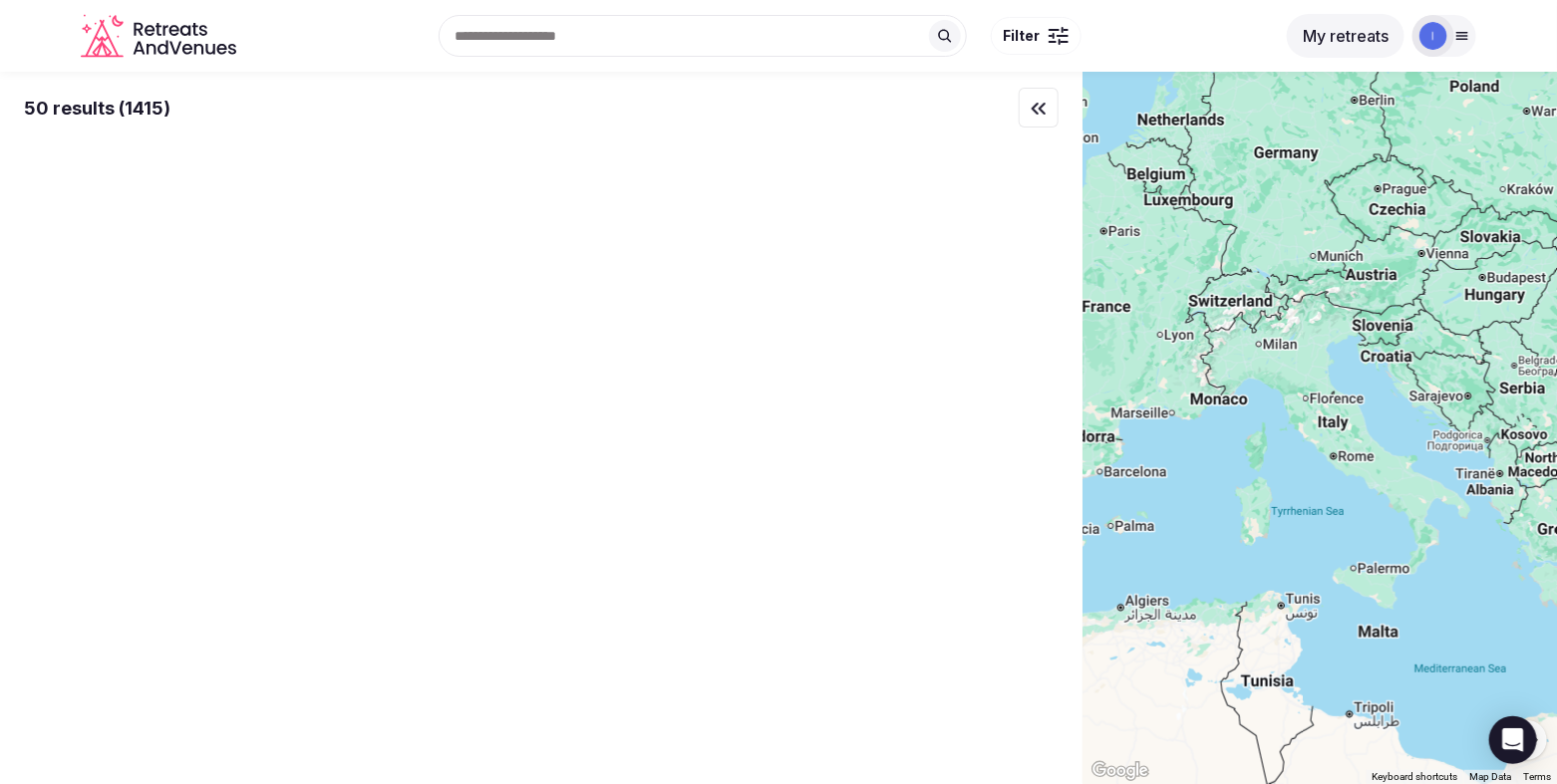 click at bounding box center (1053, 42) 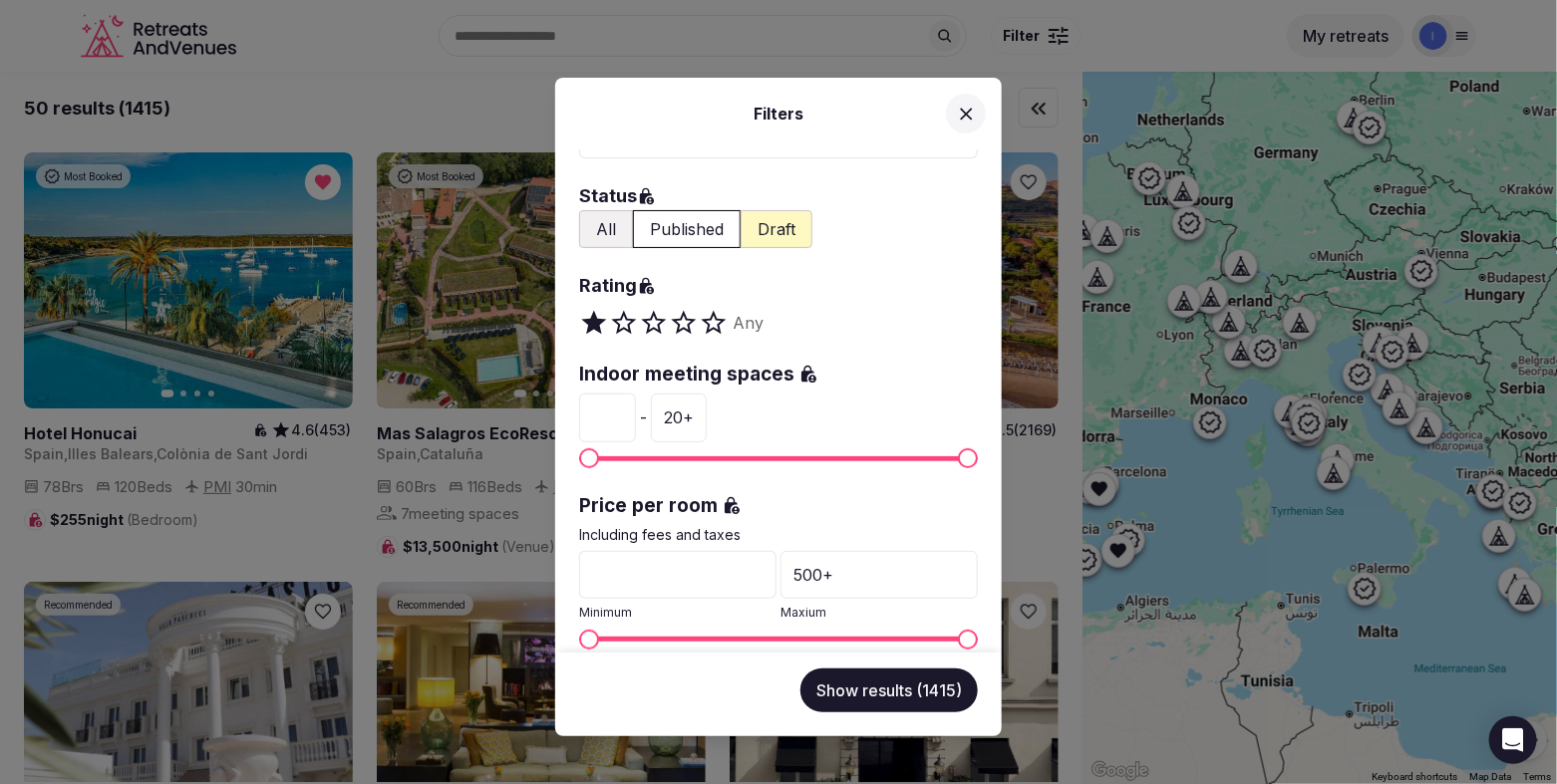 scroll, scrollTop: 178, scrollLeft: 0, axis: vertical 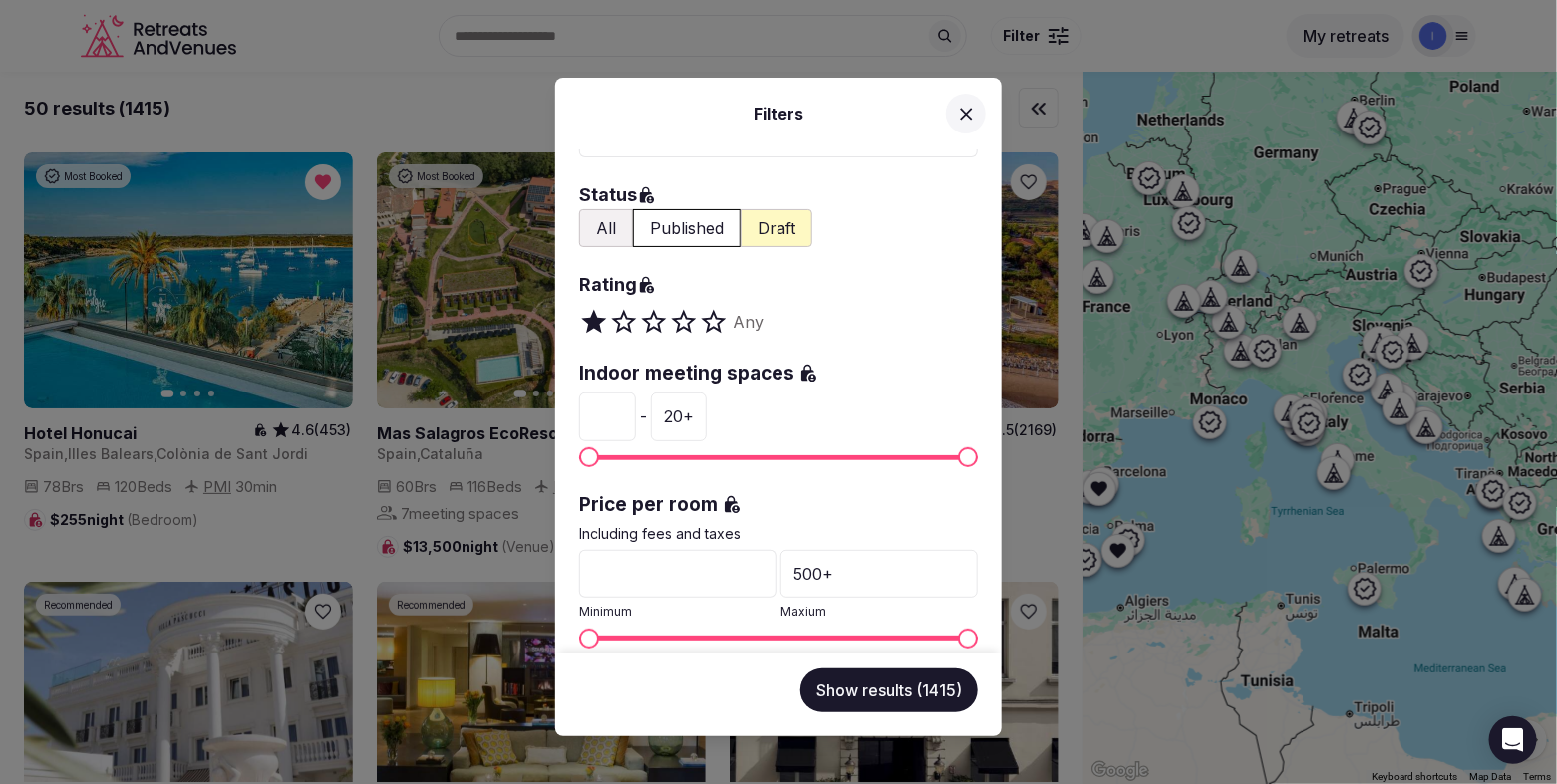 click at bounding box center [721, 322] 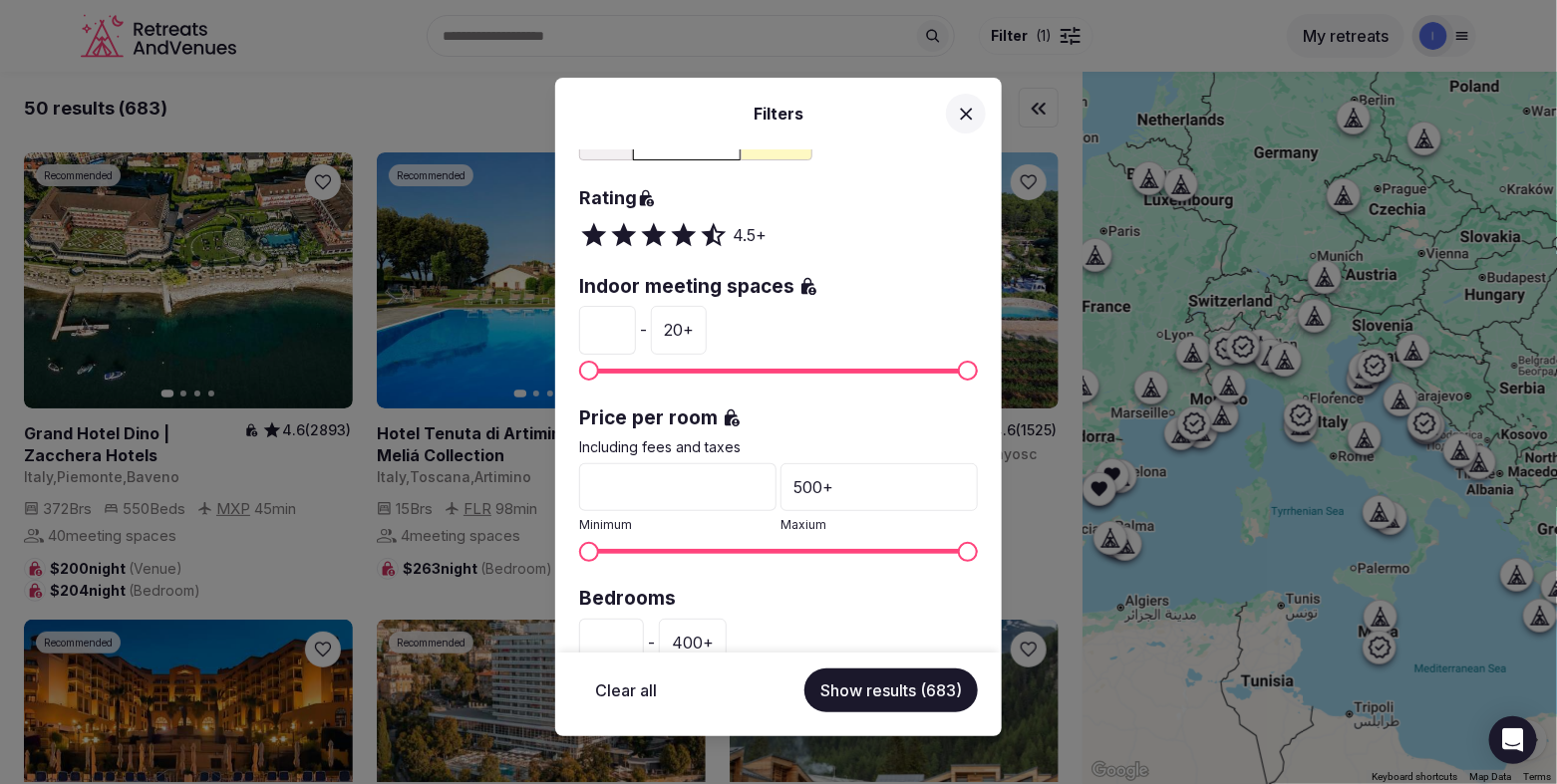 scroll, scrollTop: 274, scrollLeft: 0, axis: vertical 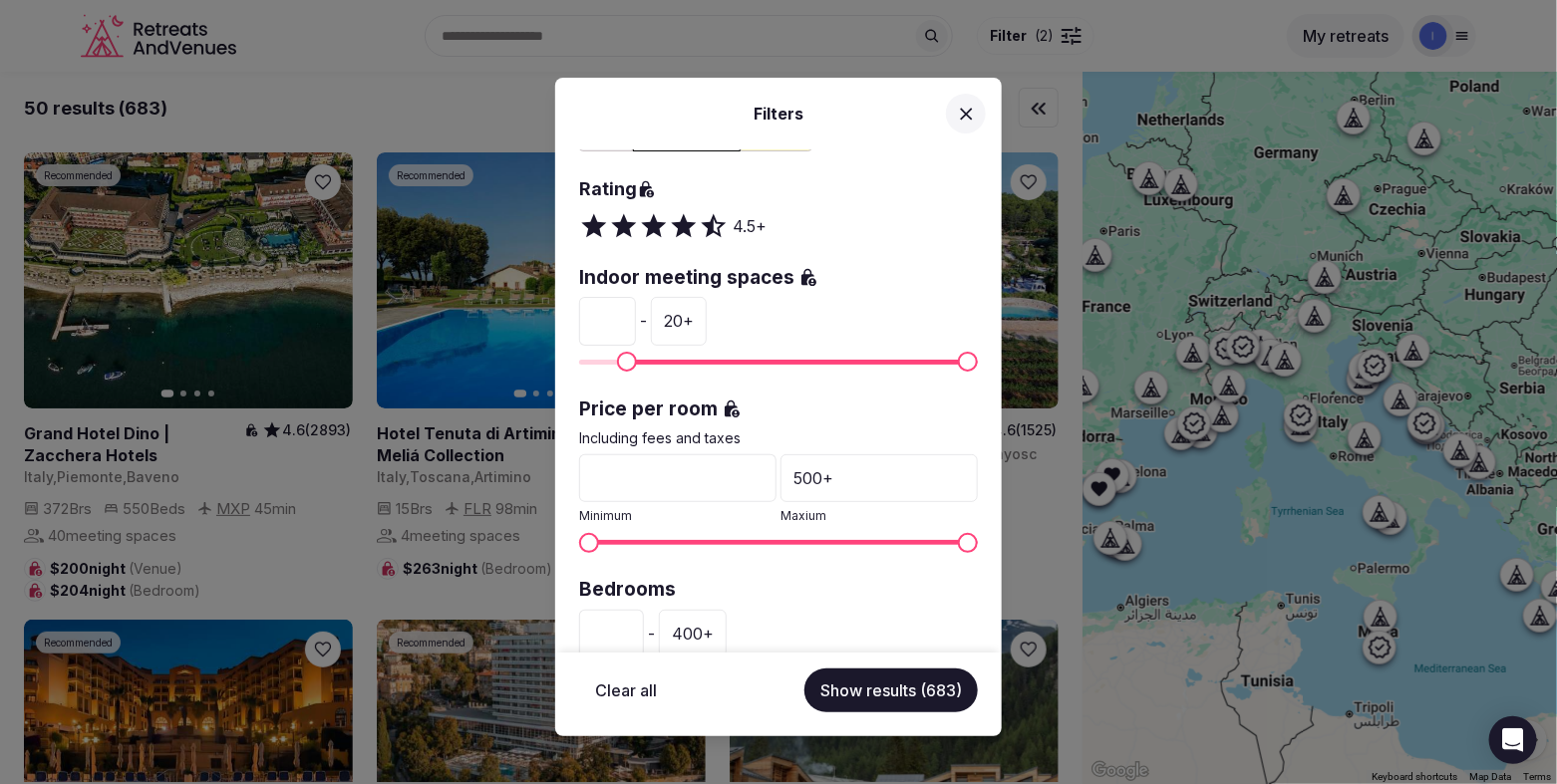 type on "*" 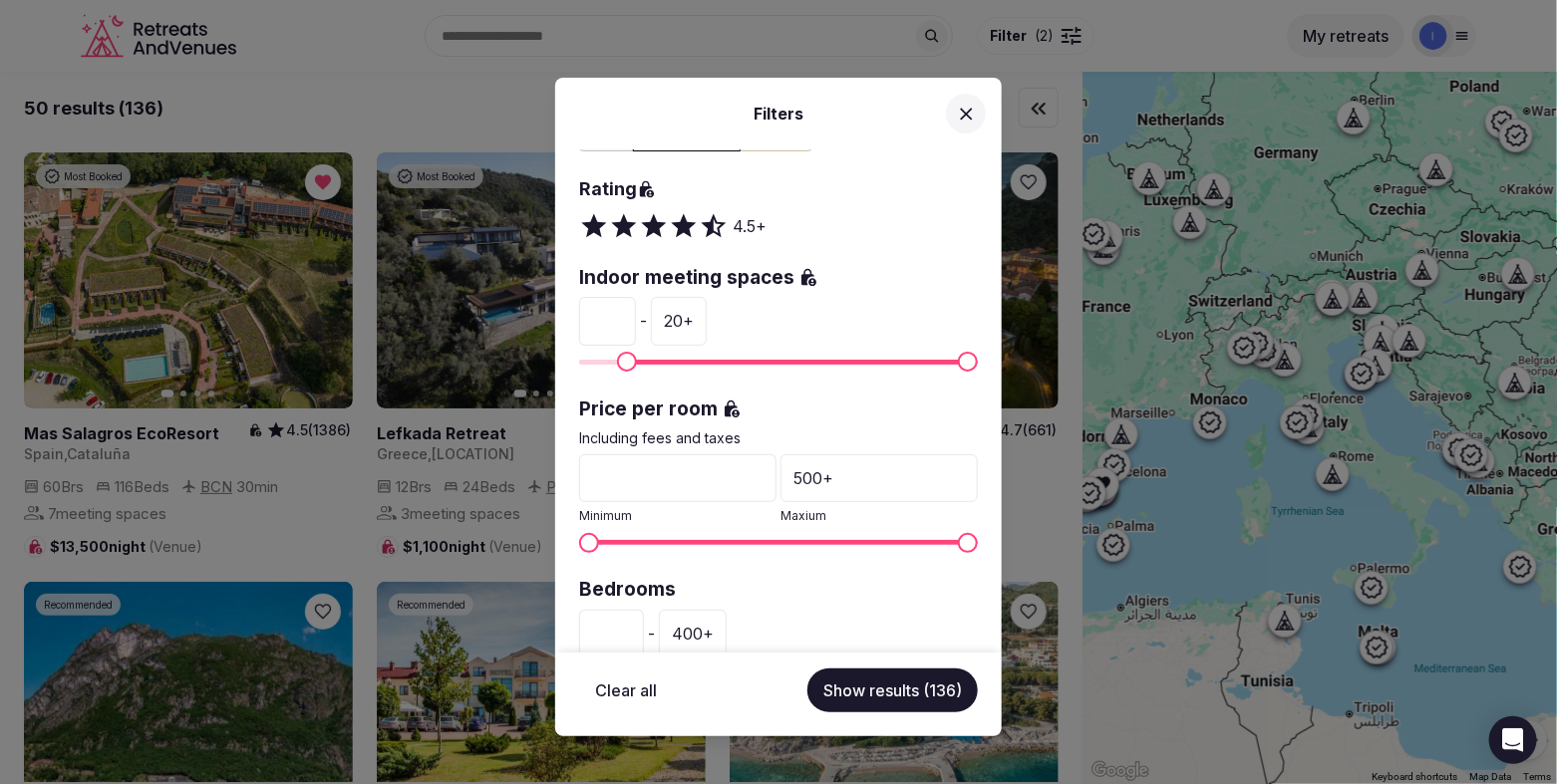 scroll, scrollTop: 361, scrollLeft: 0, axis: vertical 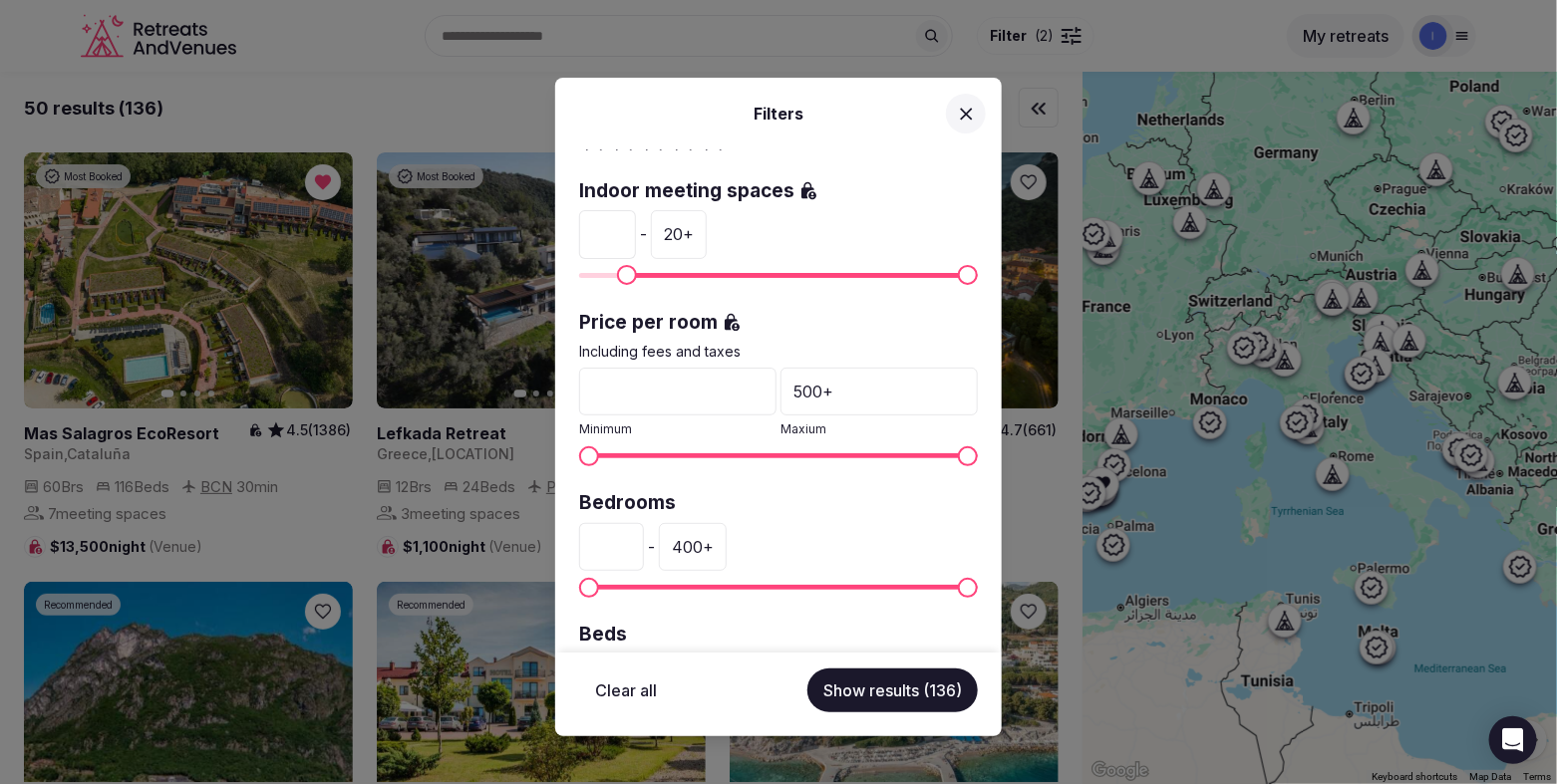 click on "*" at bounding box center (678, 392) 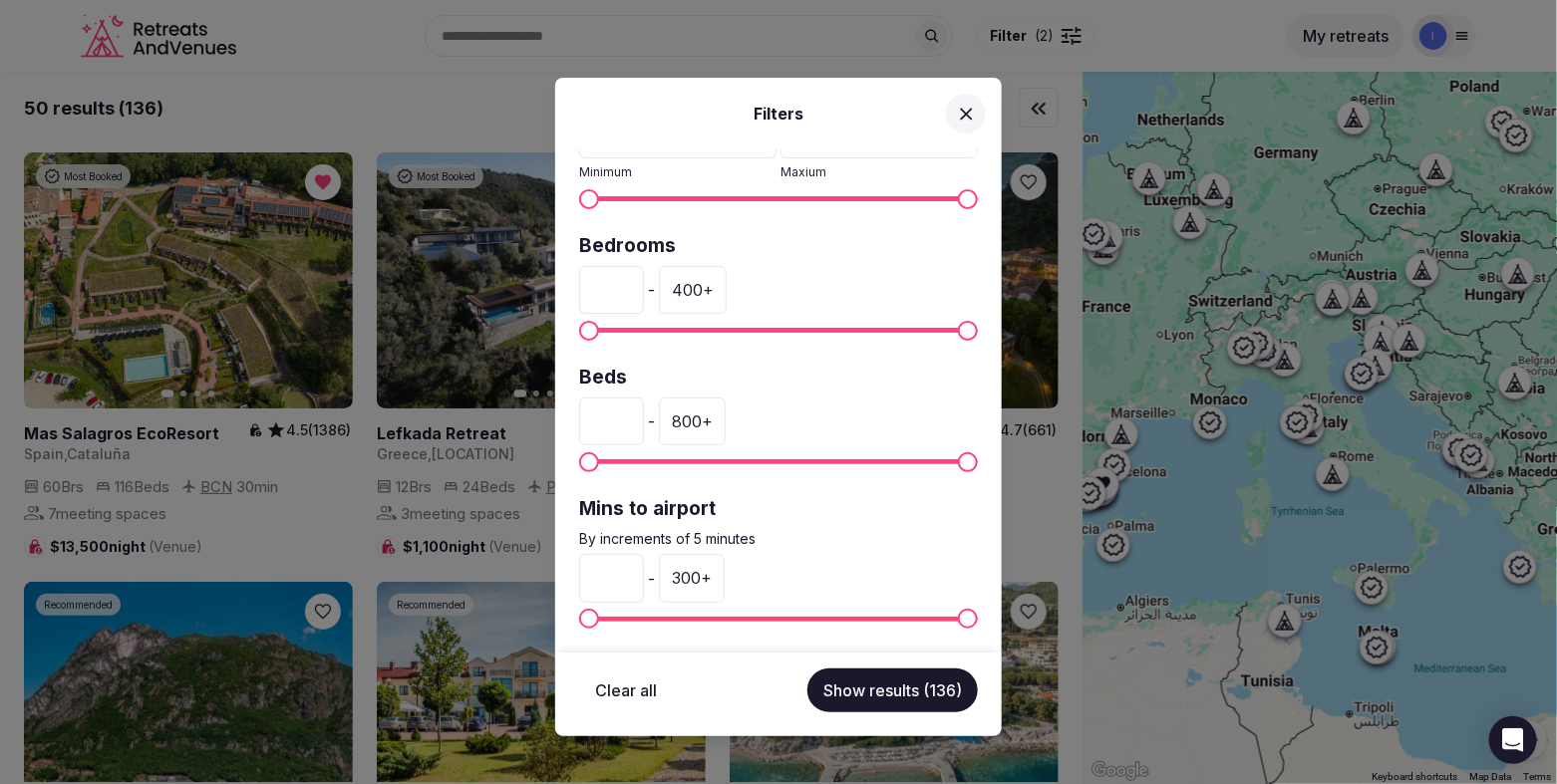 scroll, scrollTop: 622, scrollLeft: 0, axis: vertical 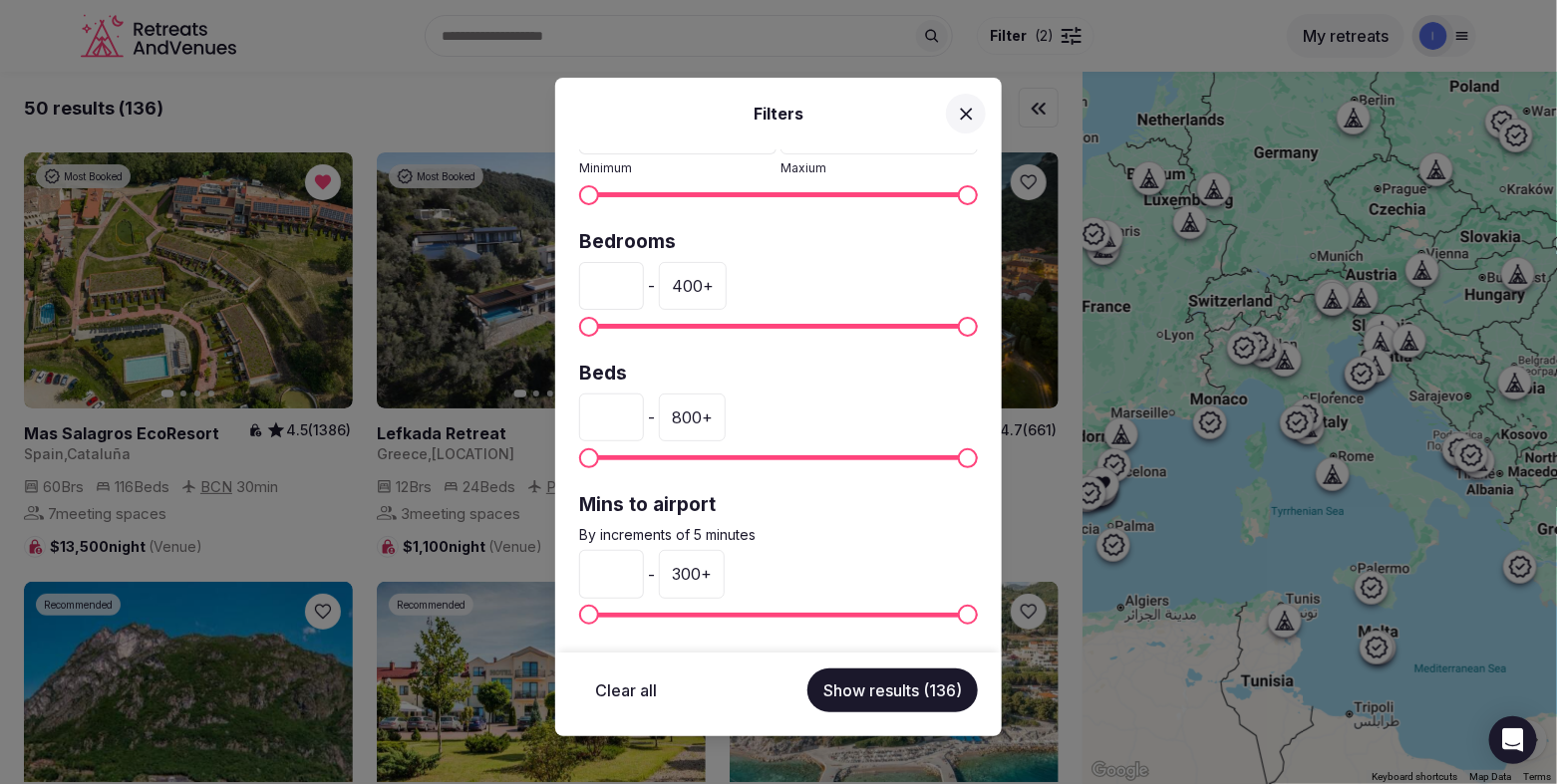 click on "Show results   (136)" at bounding box center (892, 690) 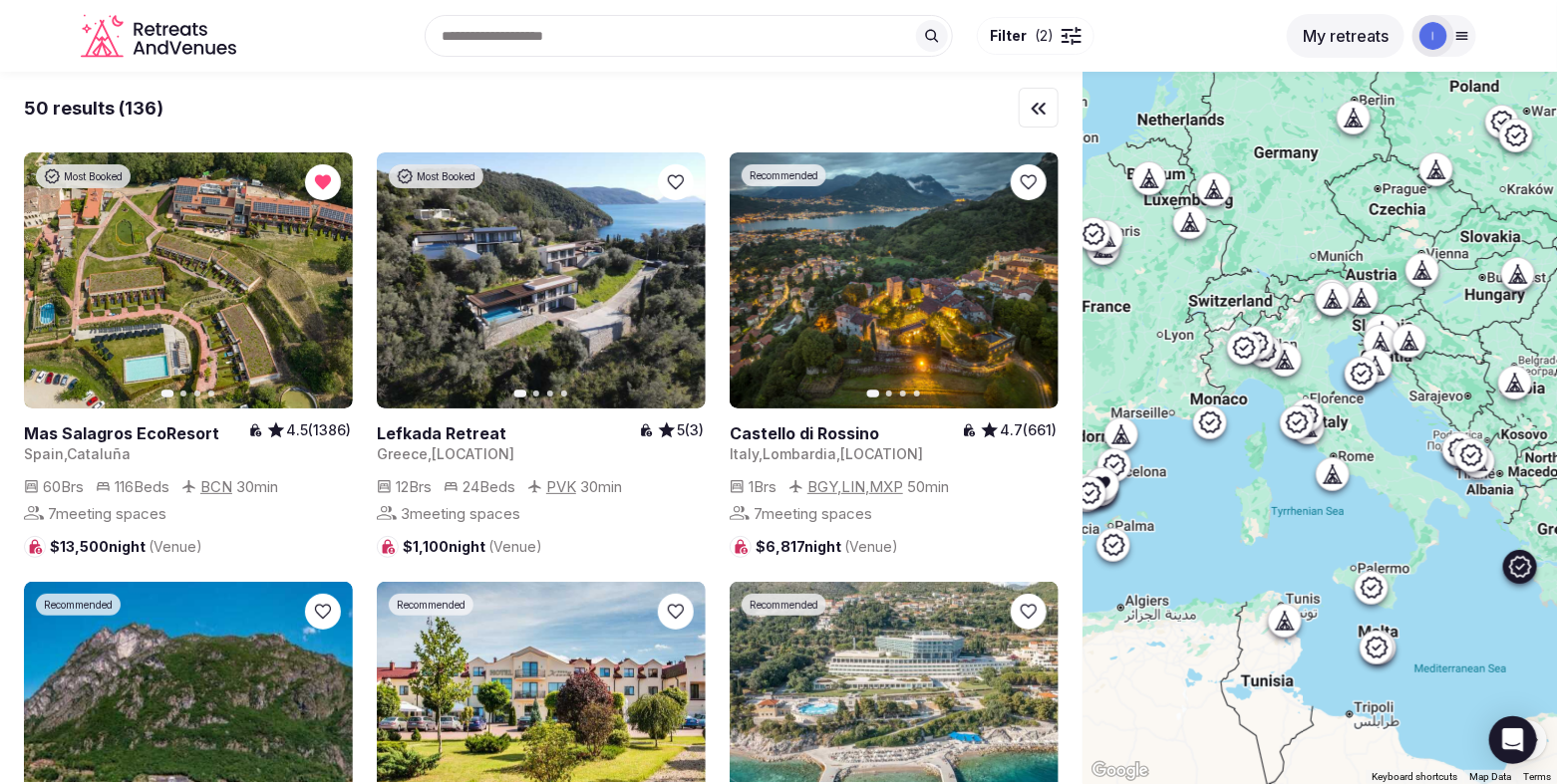 click 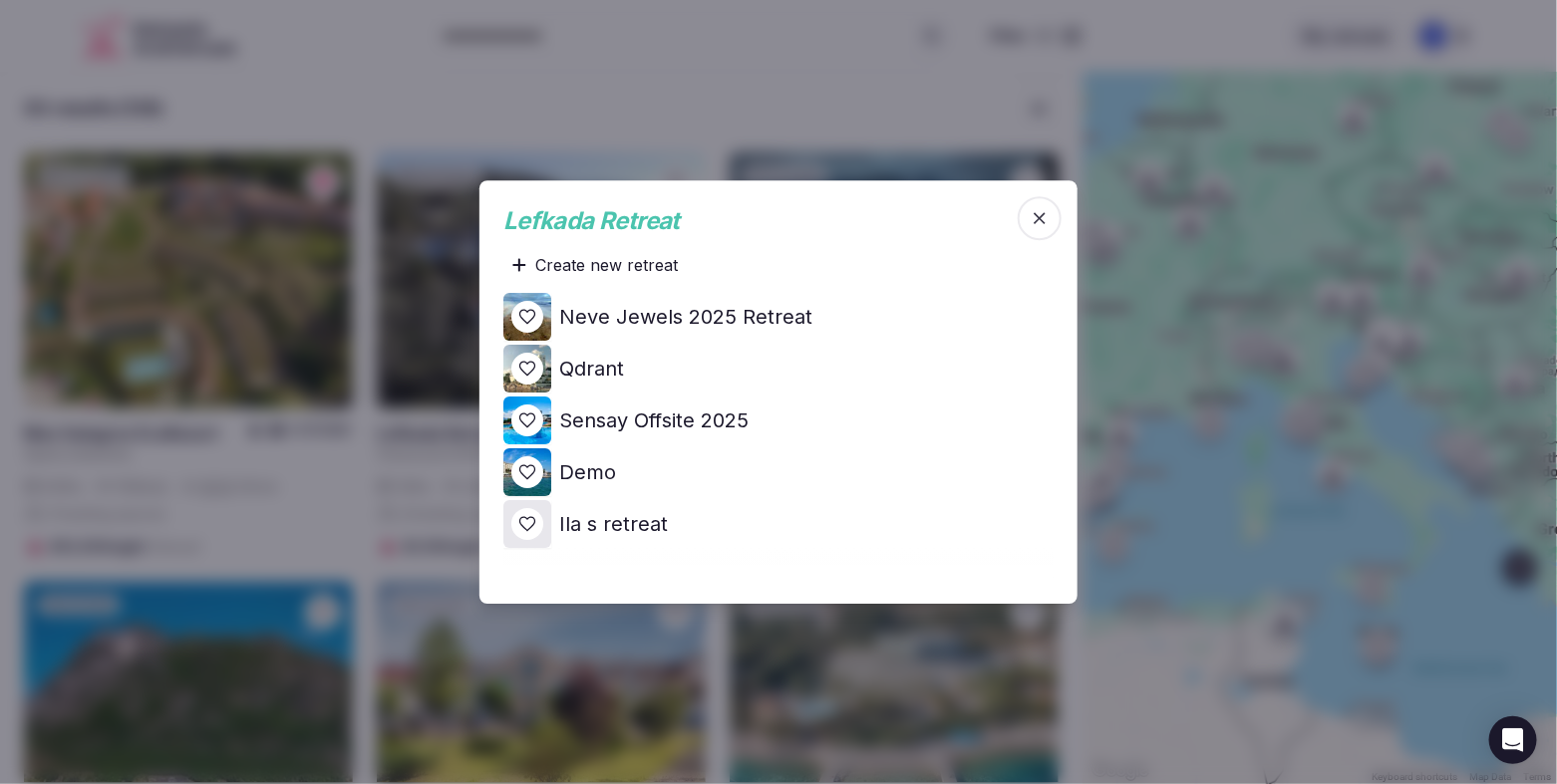 click on "Create new retreat" at bounding box center (594, 265) 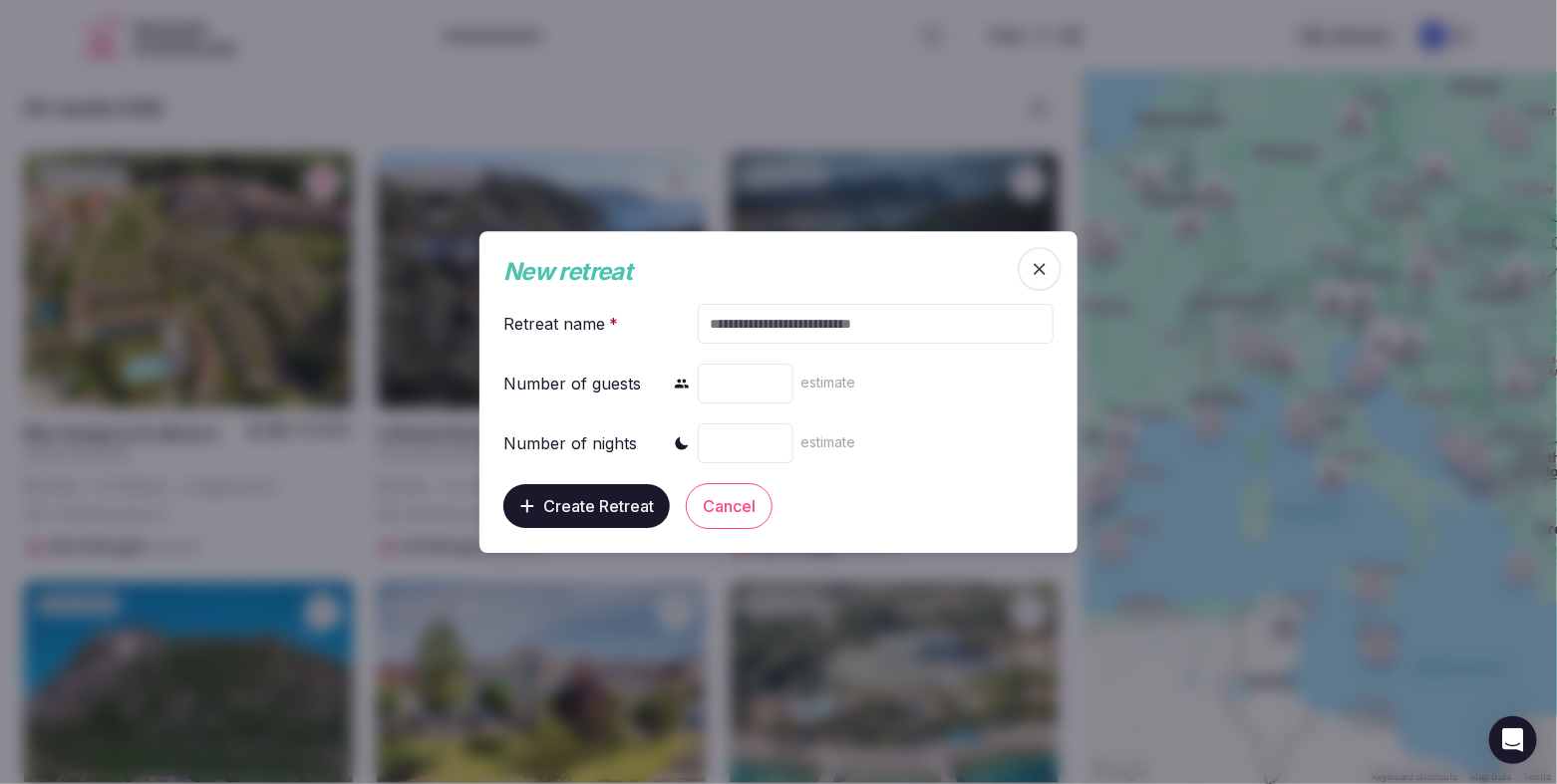 click at bounding box center [1040, 269] 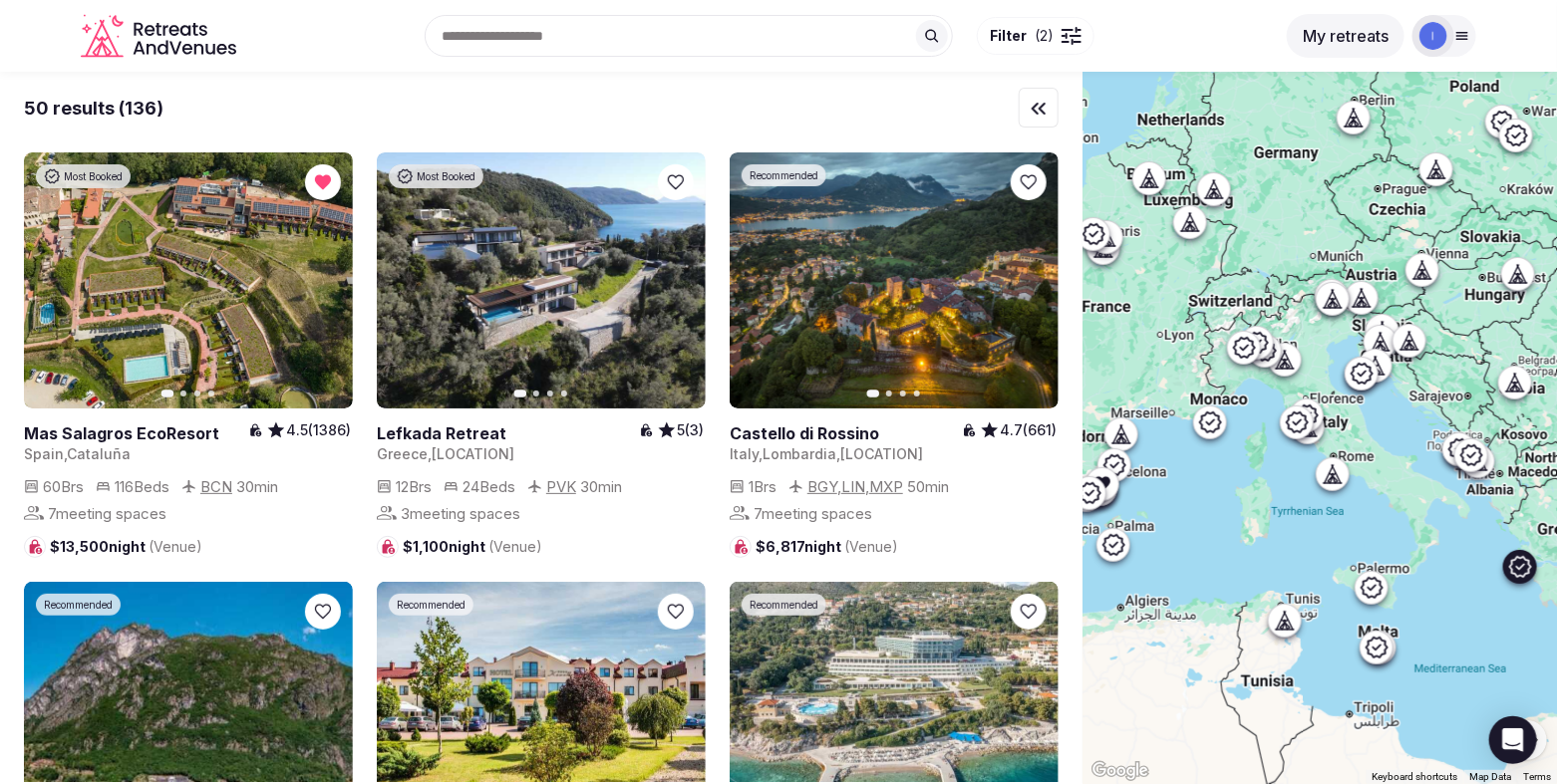 click at bounding box center [507, 433] 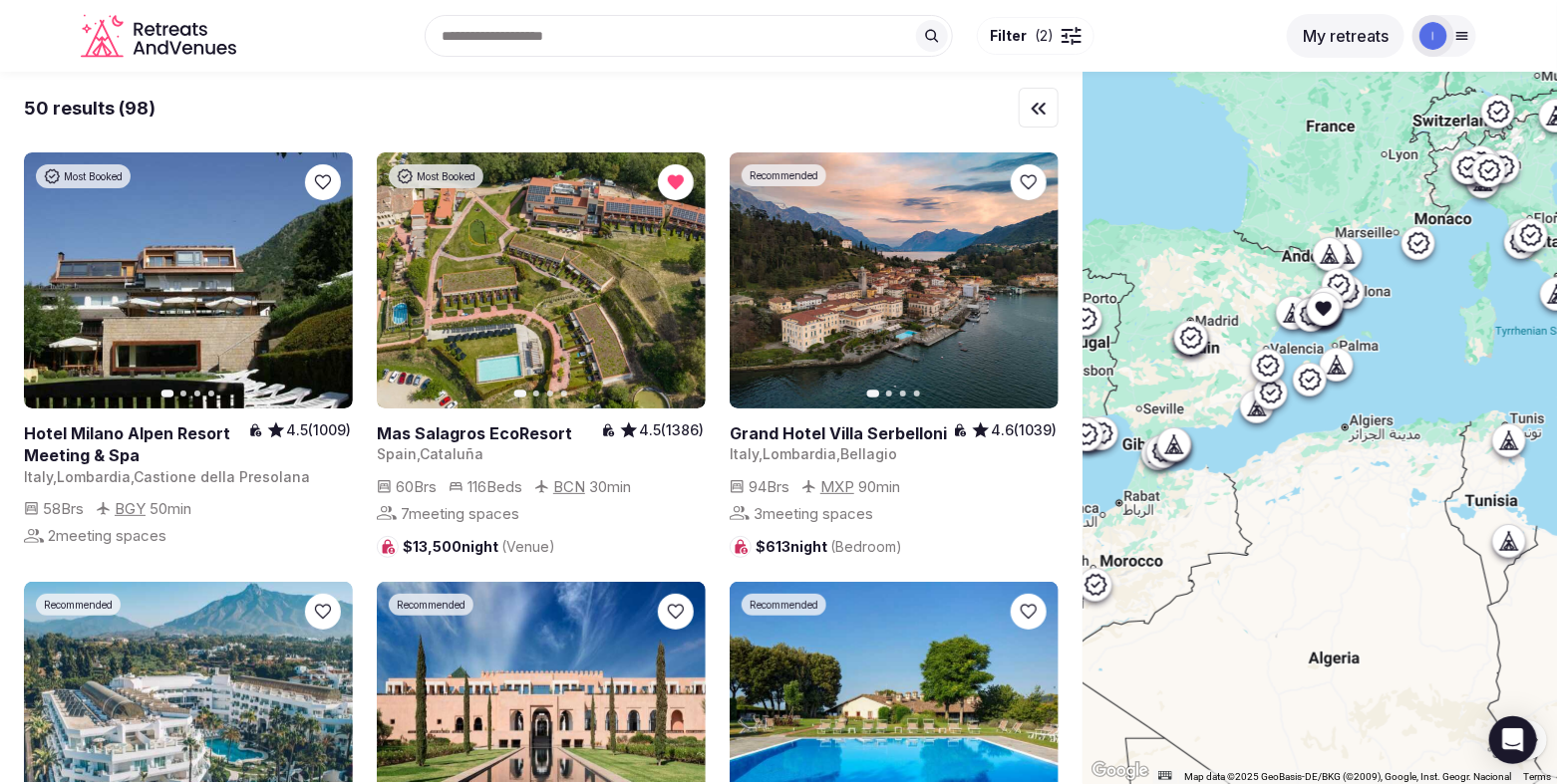 click 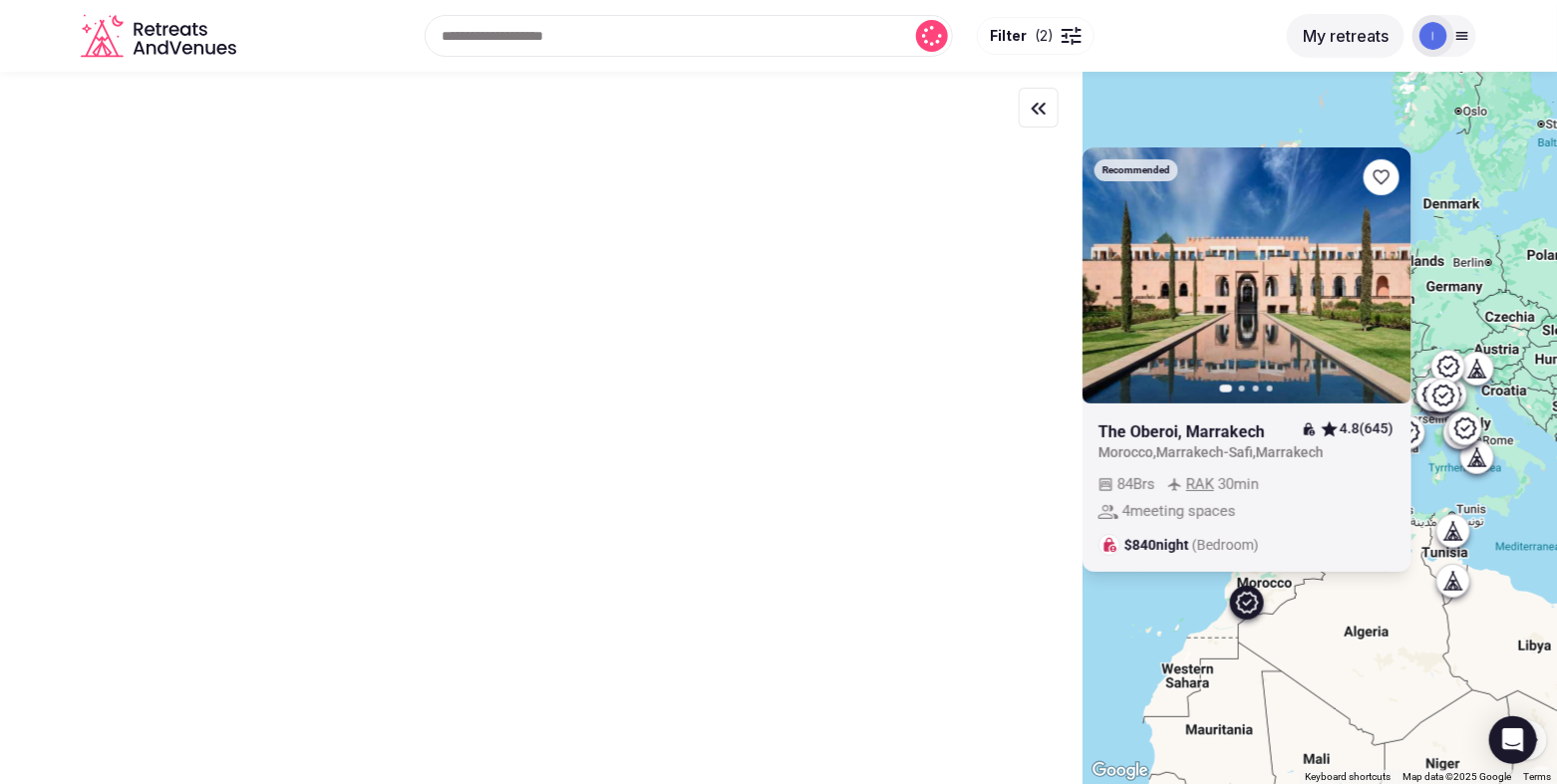 drag, startPoint x: 1170, startPoint y: 593, endPoint x: 1330, endPoint y: 601, distance: 160.19988 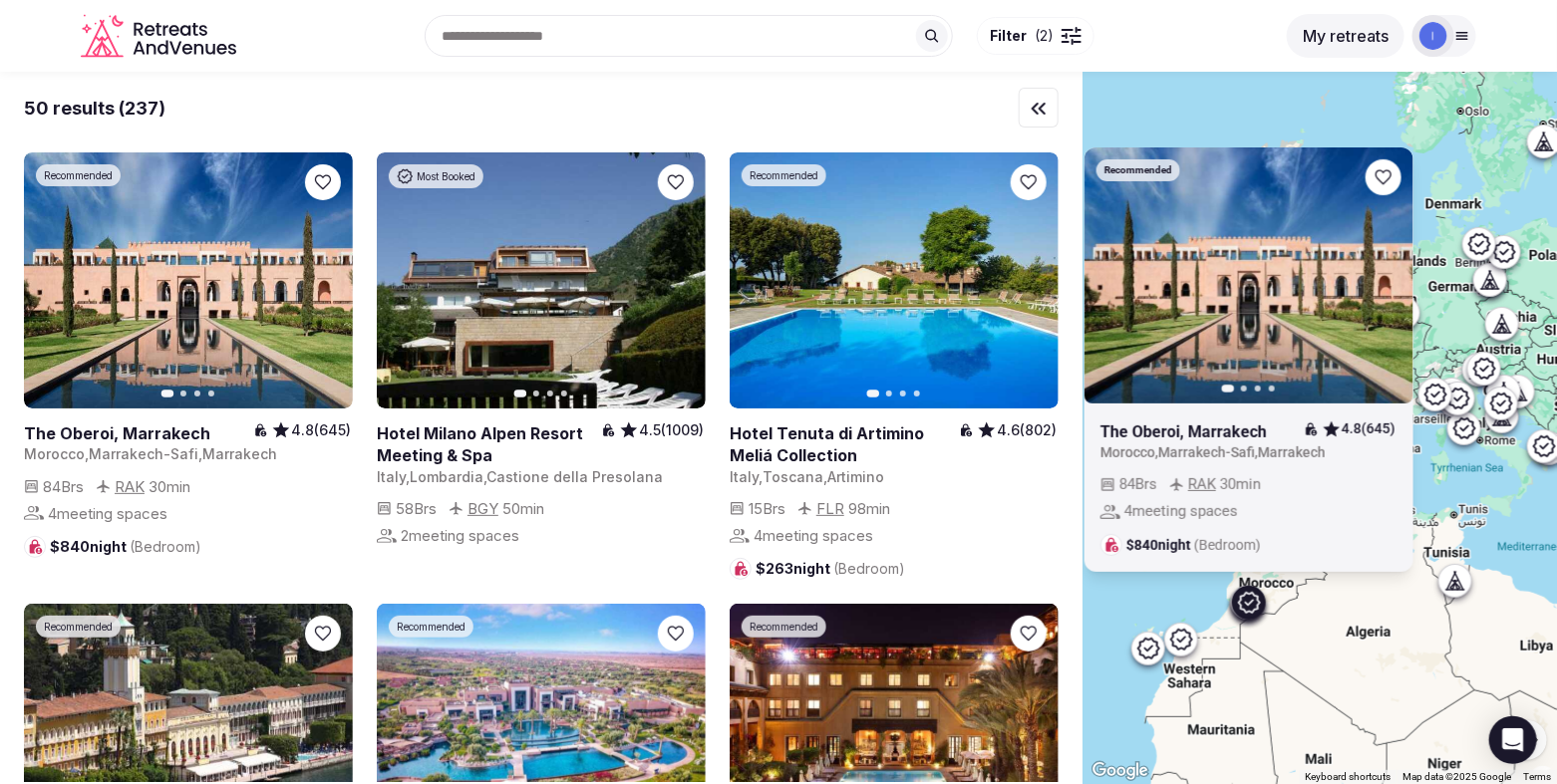 click at bounding box center [1202, 431] 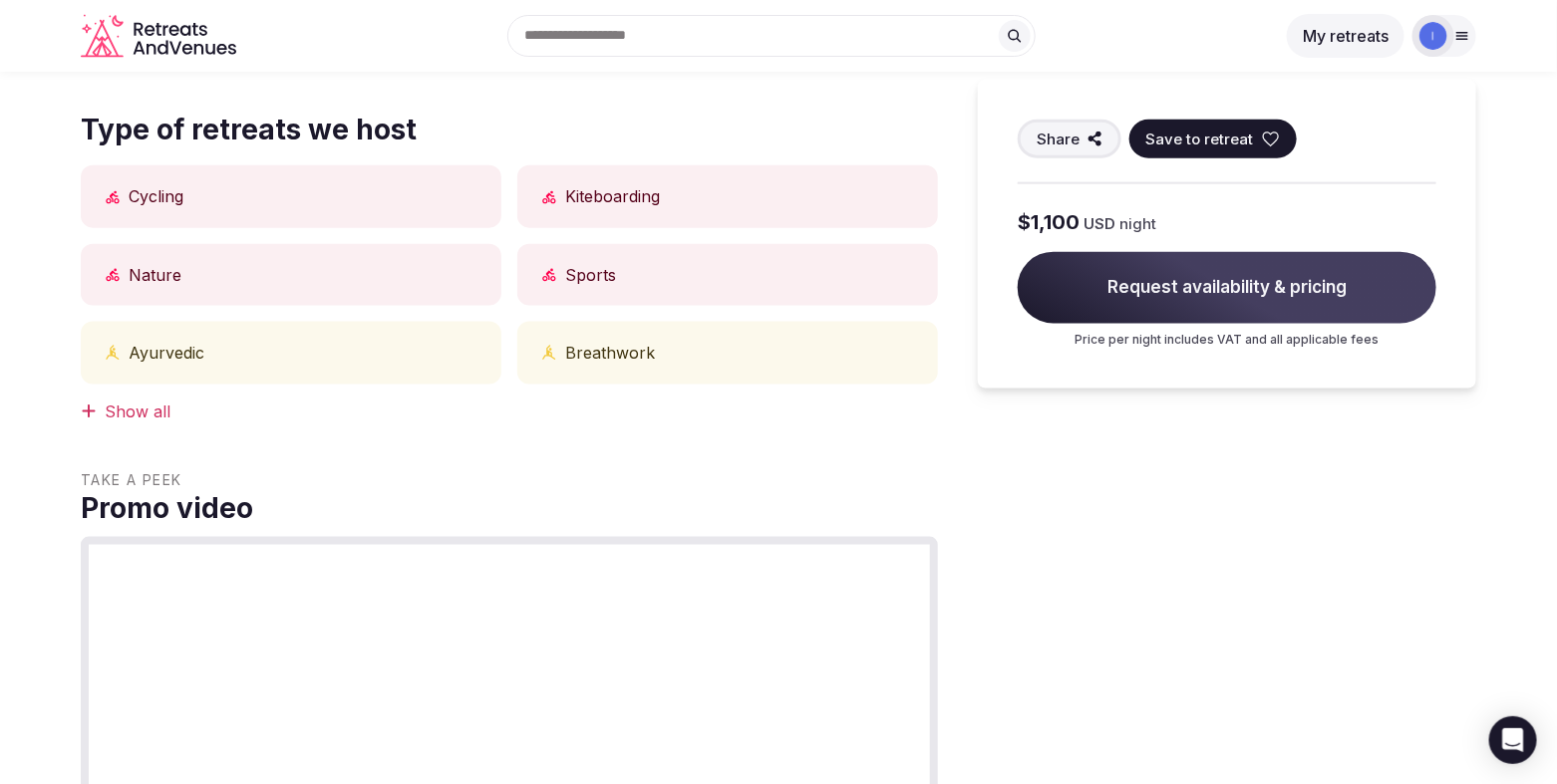 scroll, scrollTop: 0, scrollLeft: 0, axis: both 